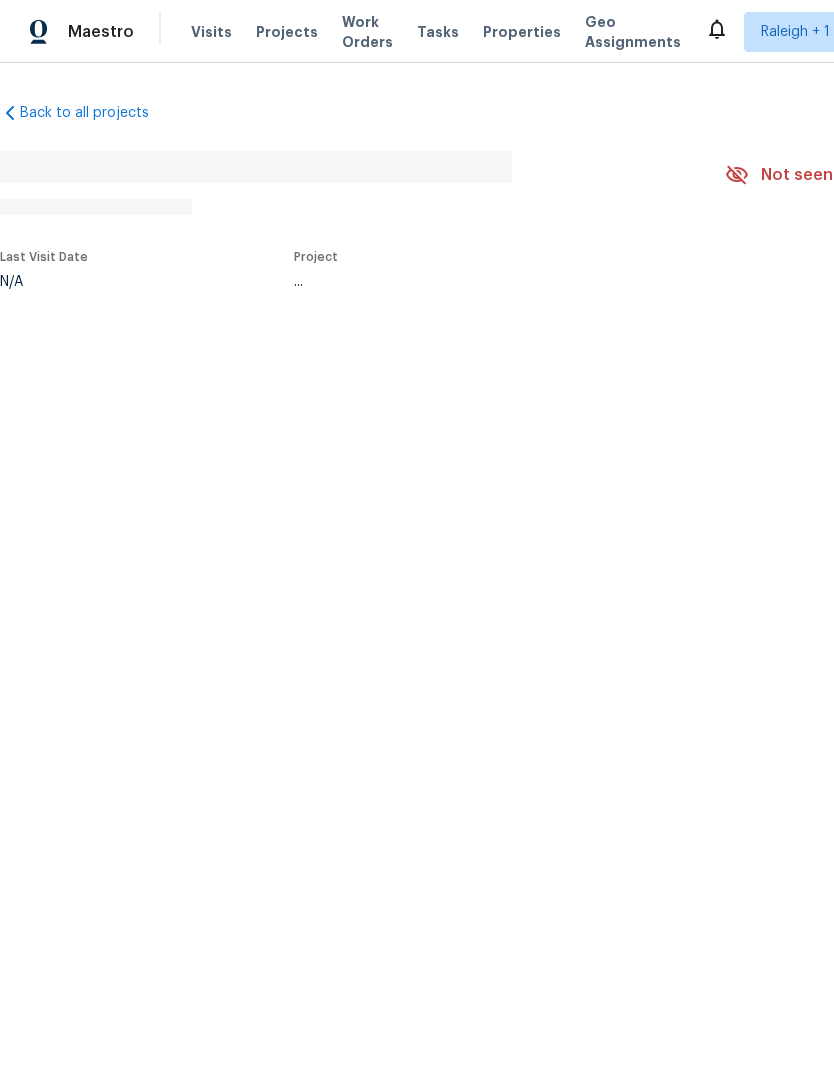 scroll, scrollTop: 0, scrollLeft: 0, axis: both 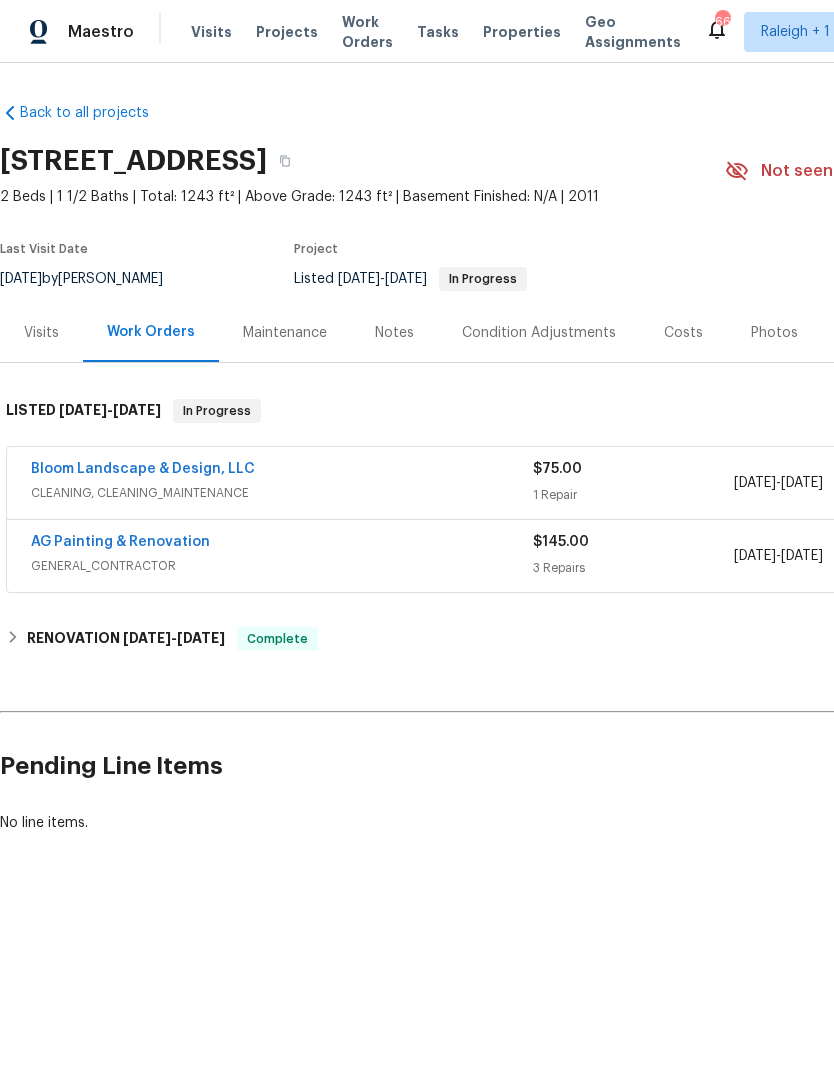 click on "AG Painting & Renovation" at bounding box center (120, 542) 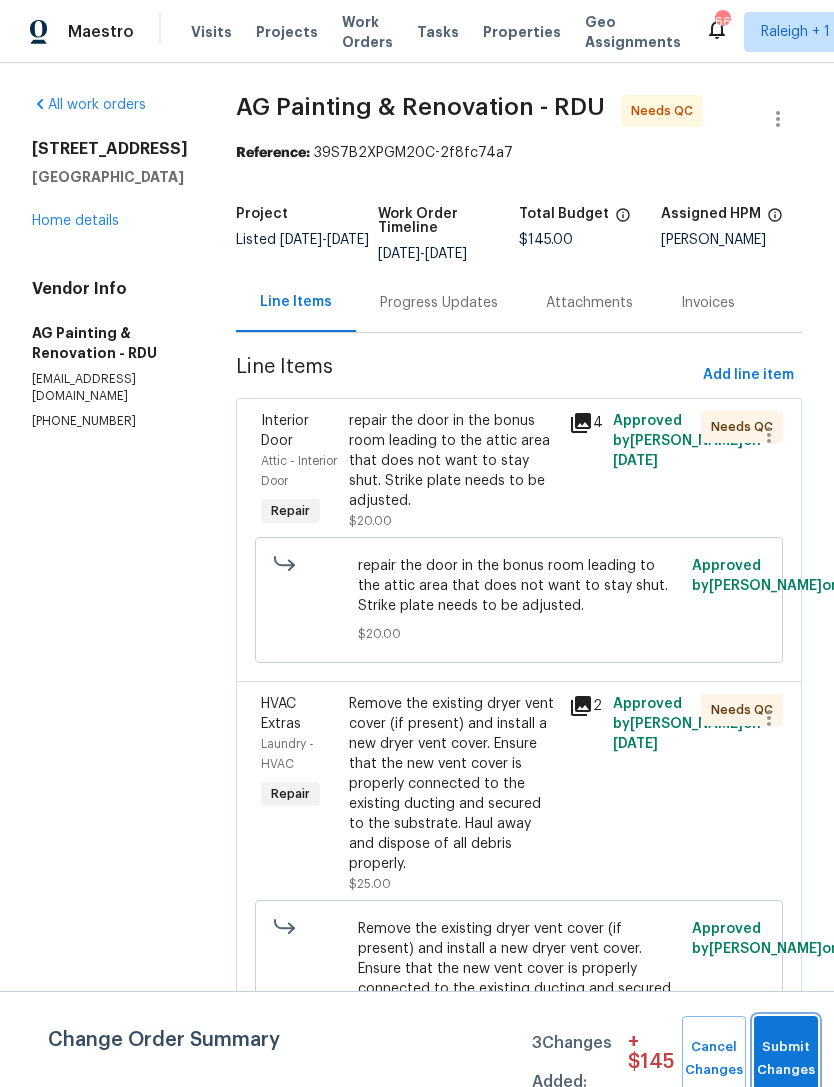 click on "Submit Changes" at bounding box center (786, 1059) 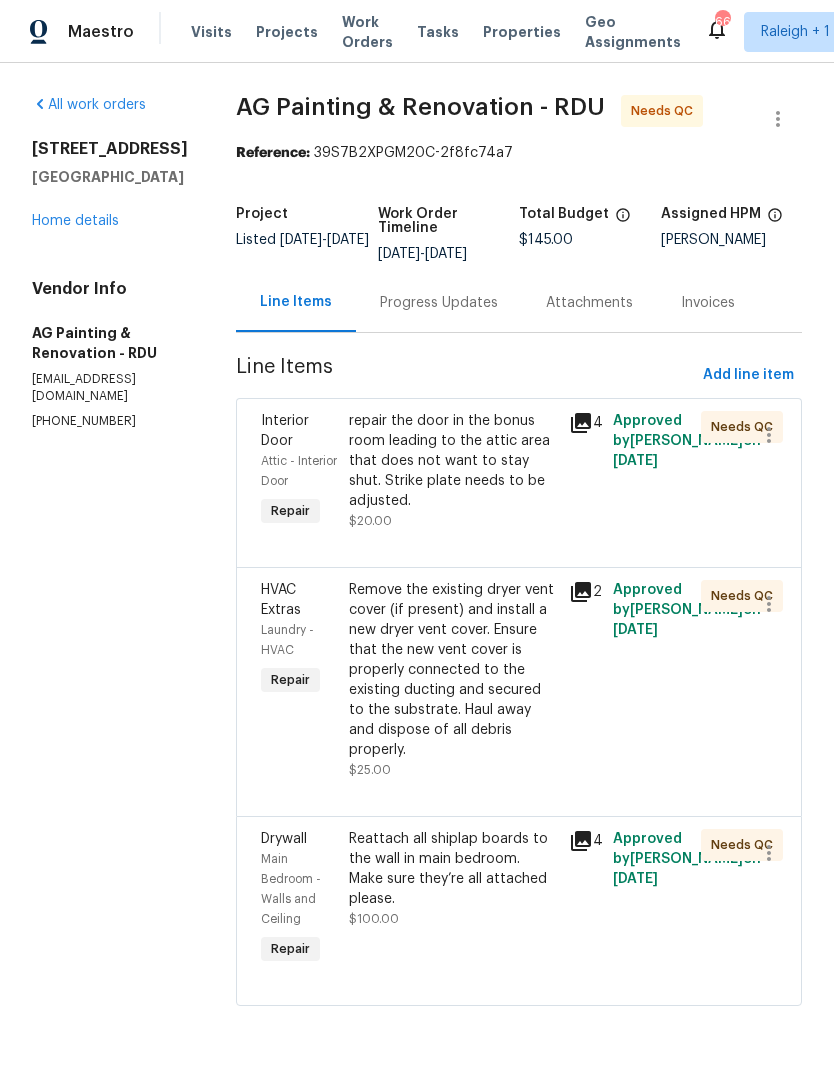 click on "Home details" at bounding box center (75, 221) 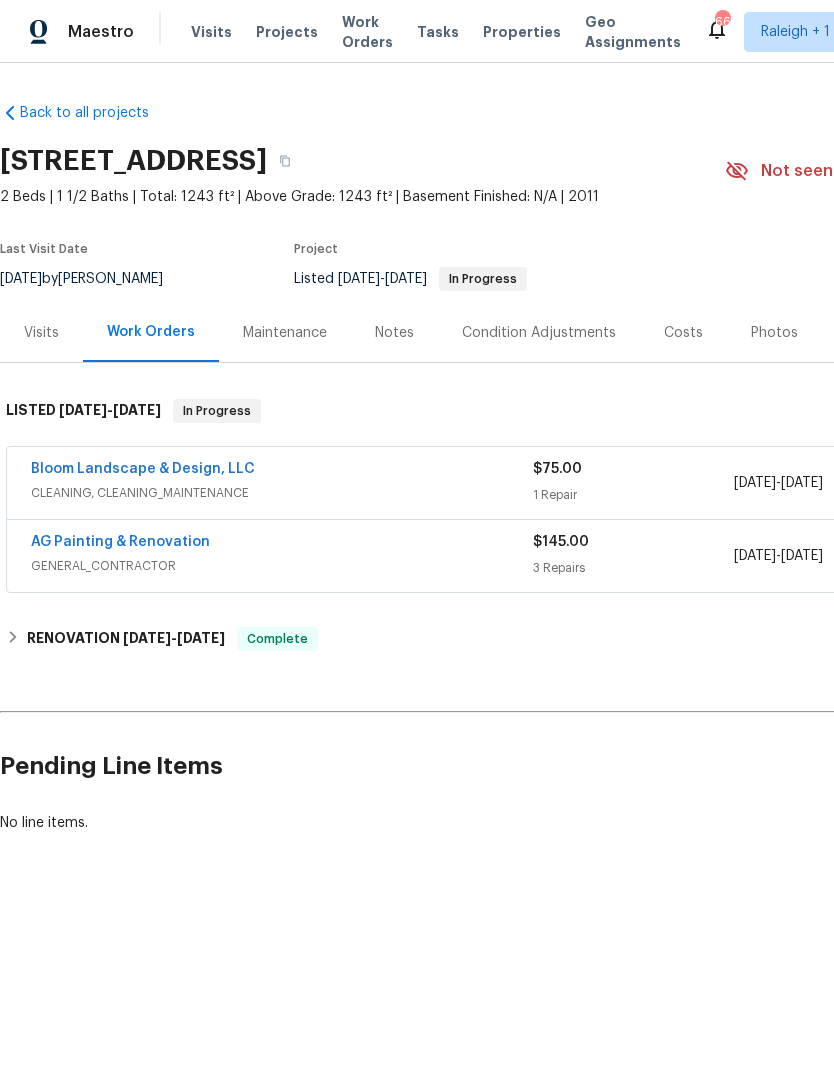 click on "Visits" at bounding box center (41, 333) 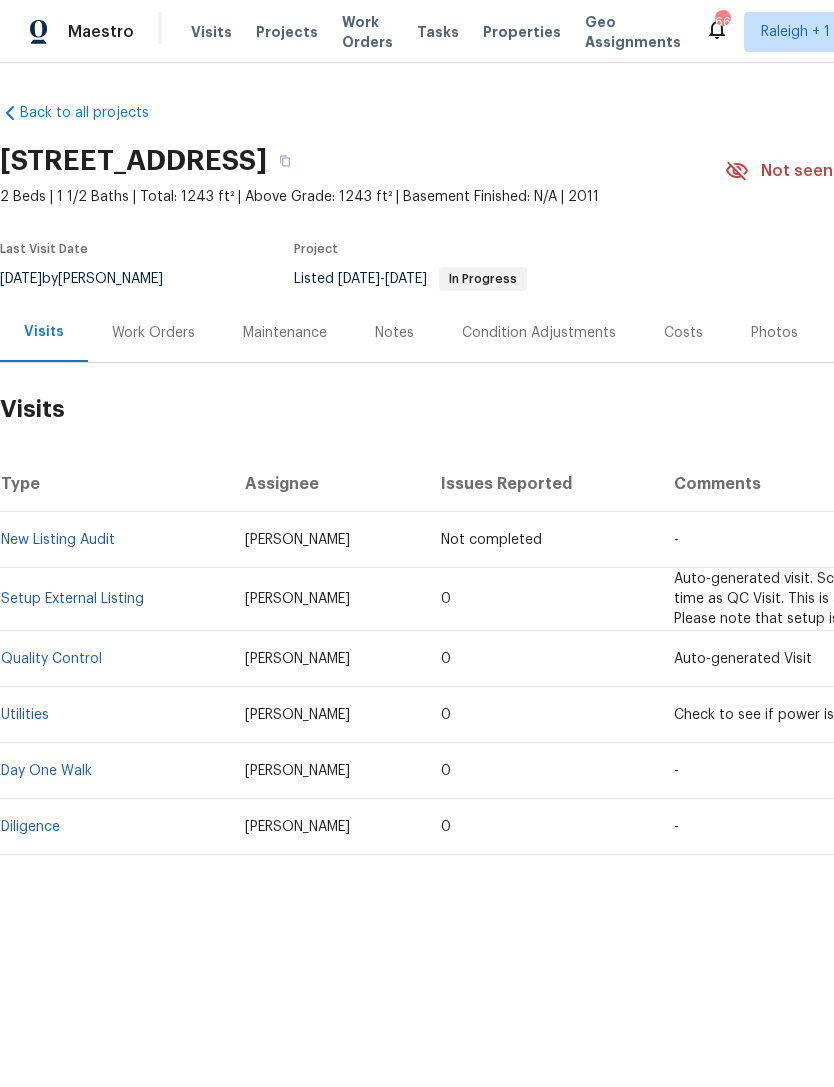 click on "Diligence" at bounding box center [114, 827] 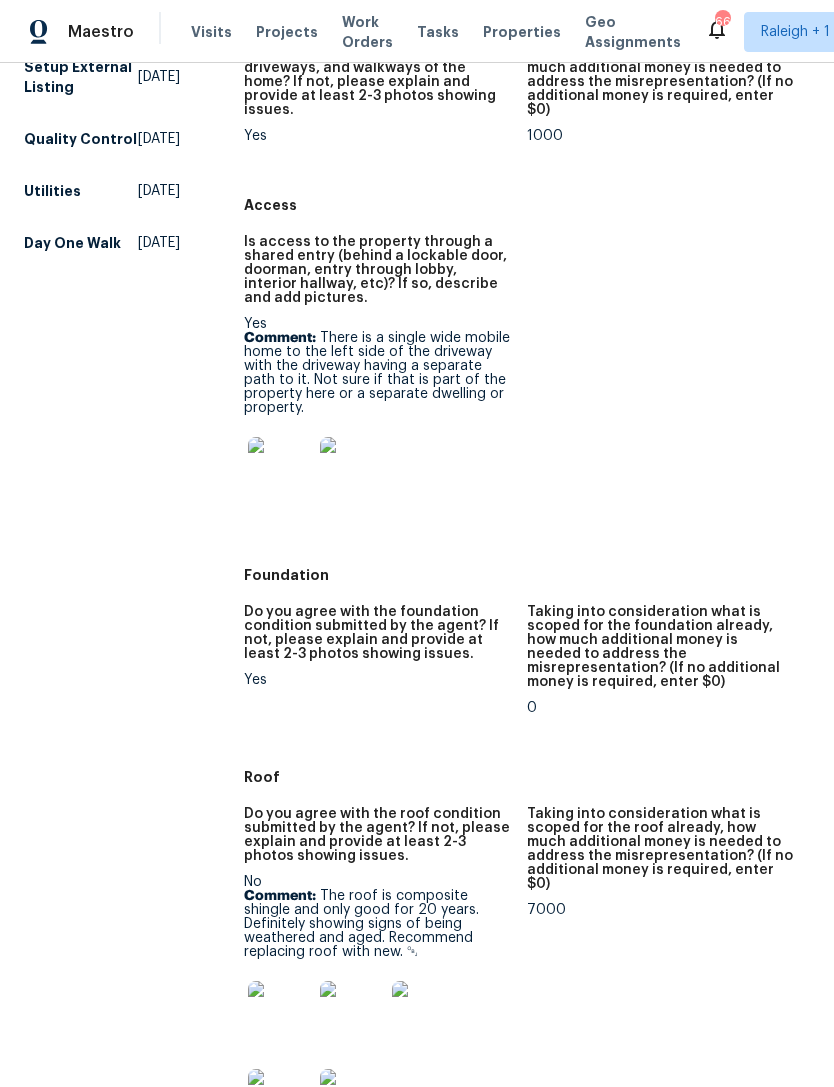 scroll, scrollTop: 325, scrollLeft: 0, axis: vertical 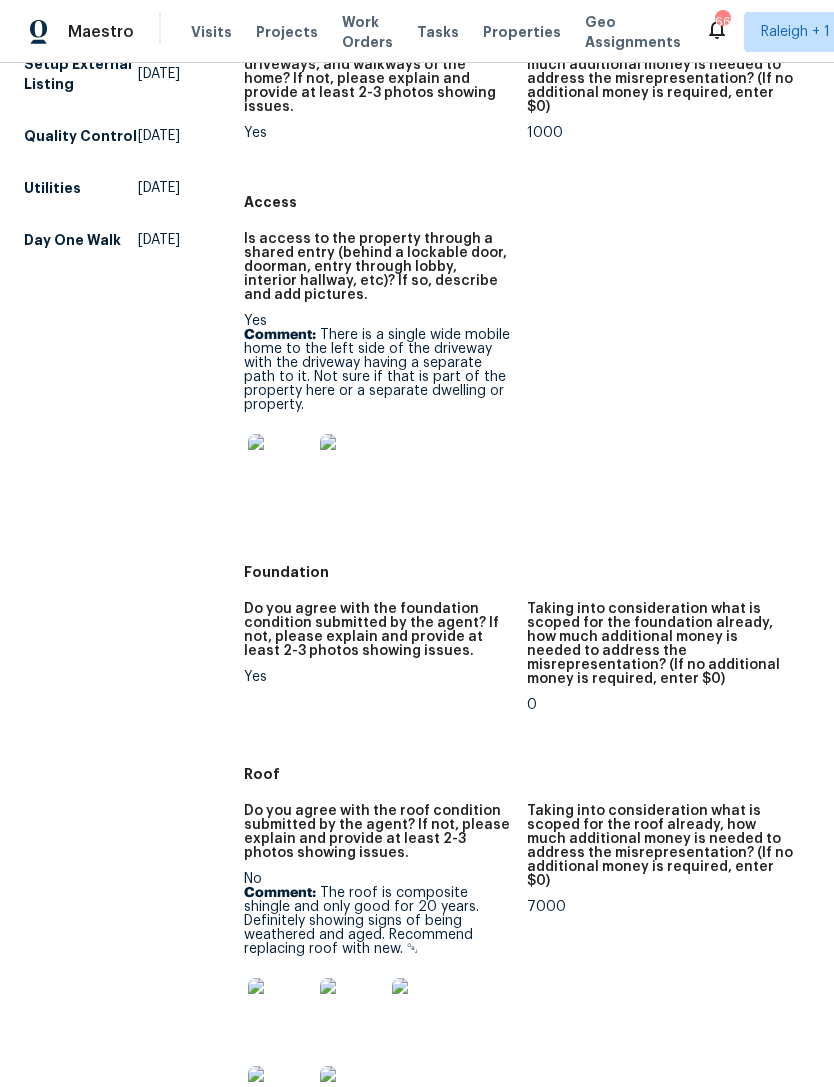 click at bounding box center [280, 466] 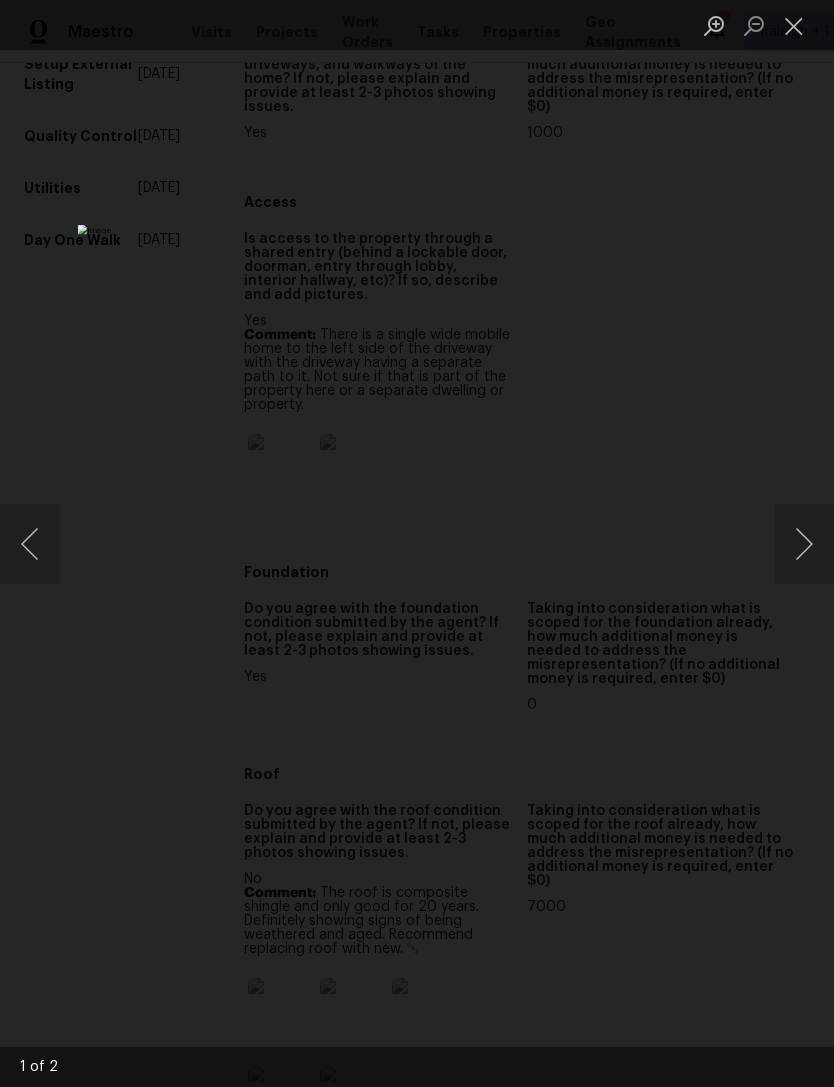 click at bounding box center [804, 544] 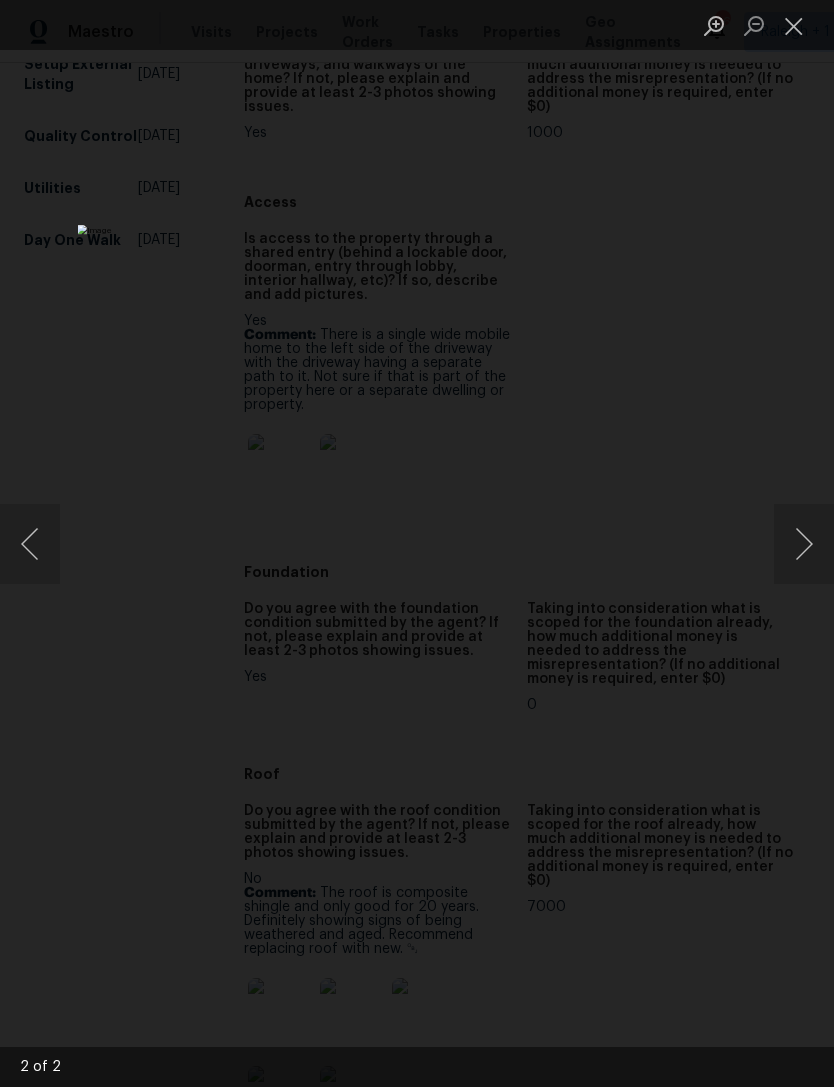 click at bounding box center [794, 25] 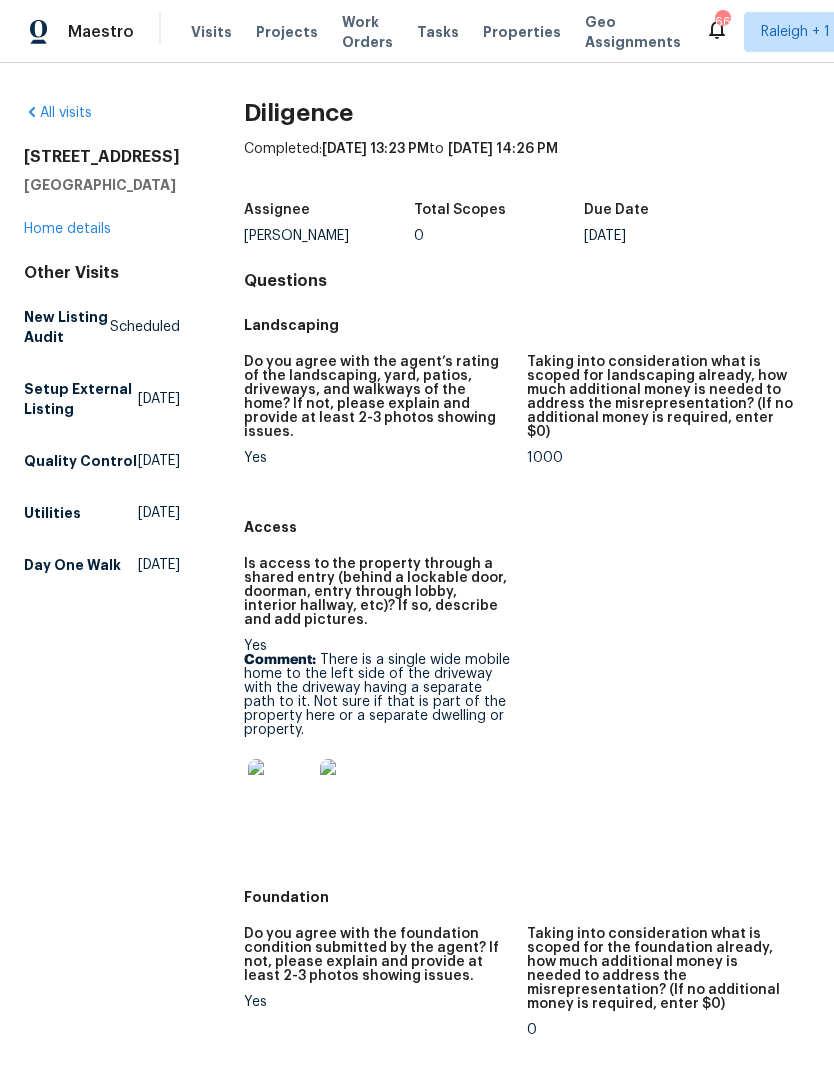 scroll, scrollTop: 0, scrollLeft: 0, axis: both 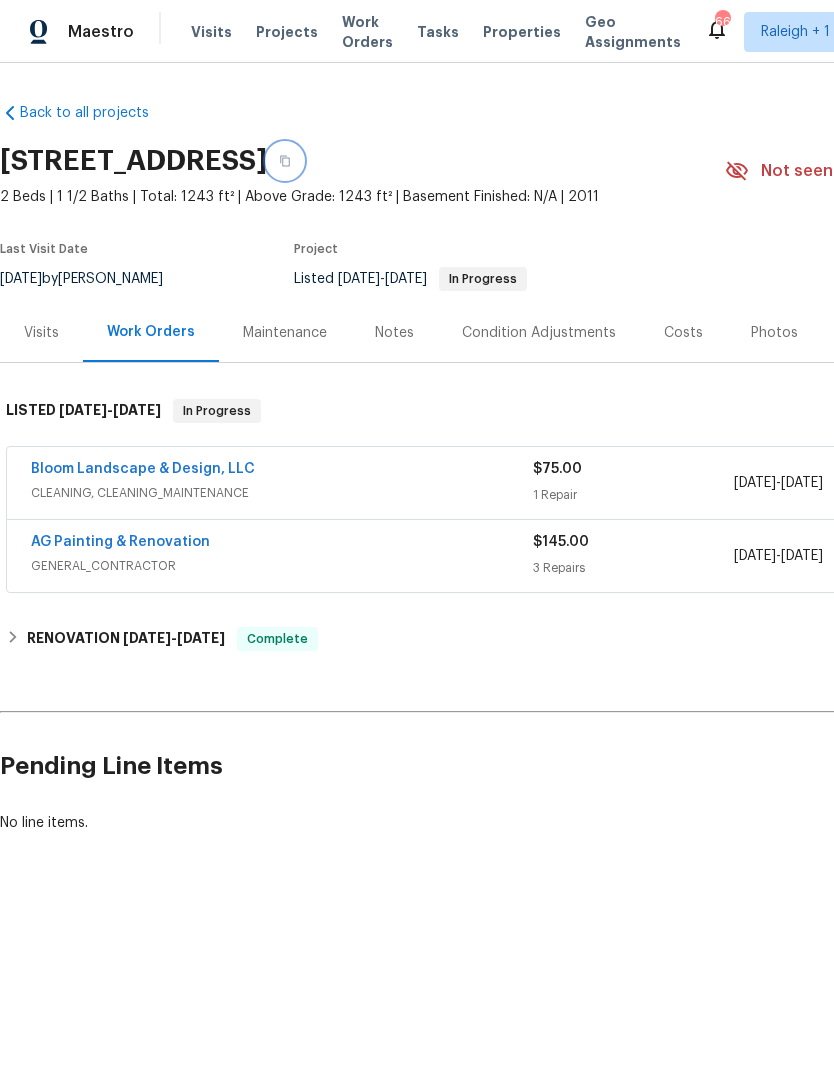 click 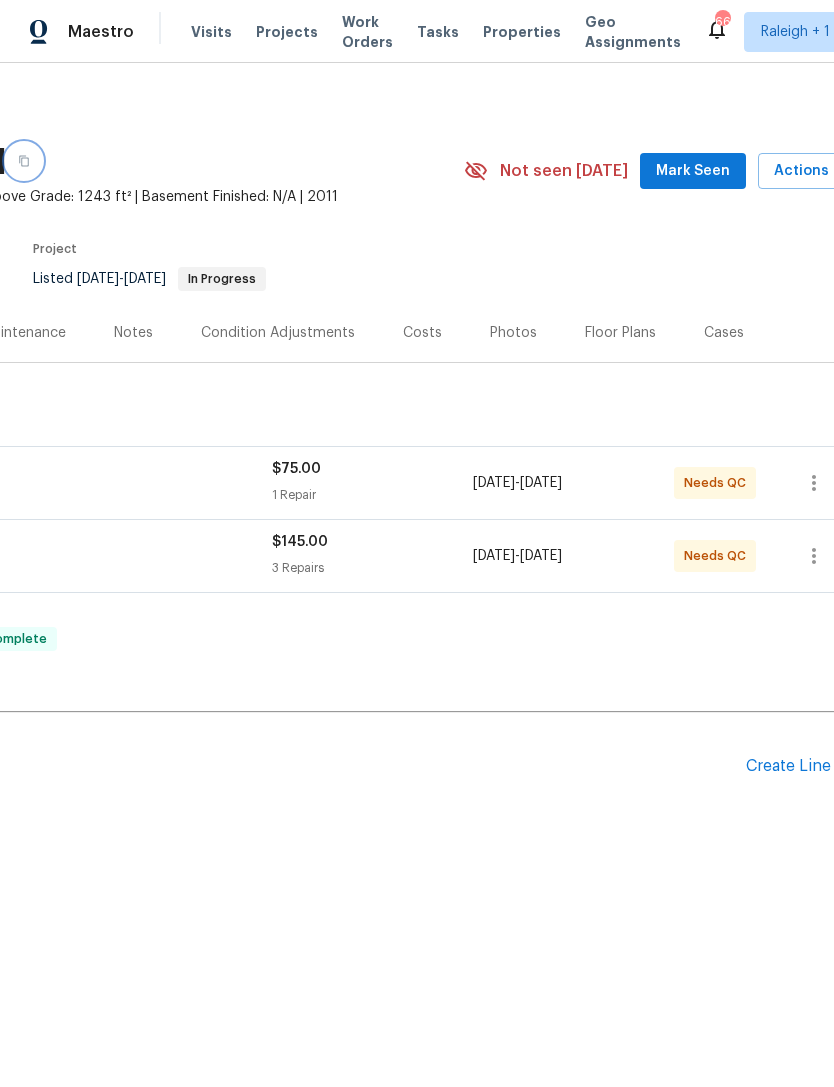 scroll, scrollTop: 0, scrollLeft: 272, axis: horizontal 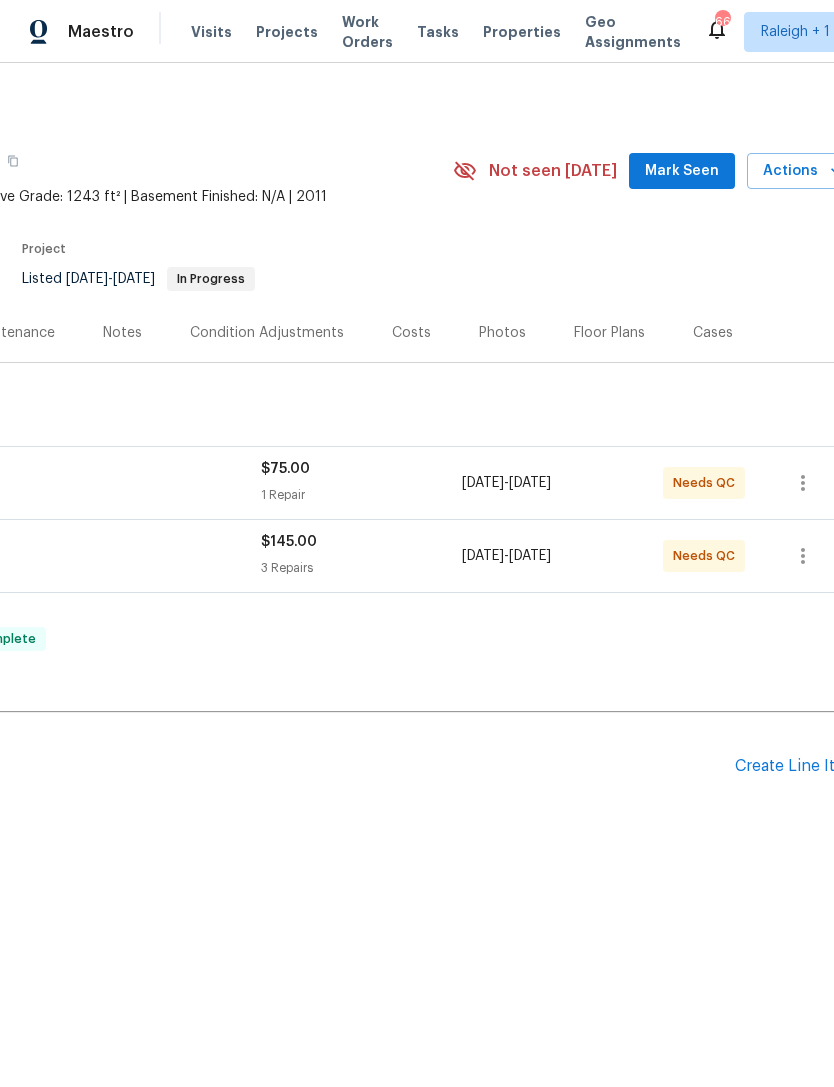 click on "Floor Plans" at bounding box center (609, 333) 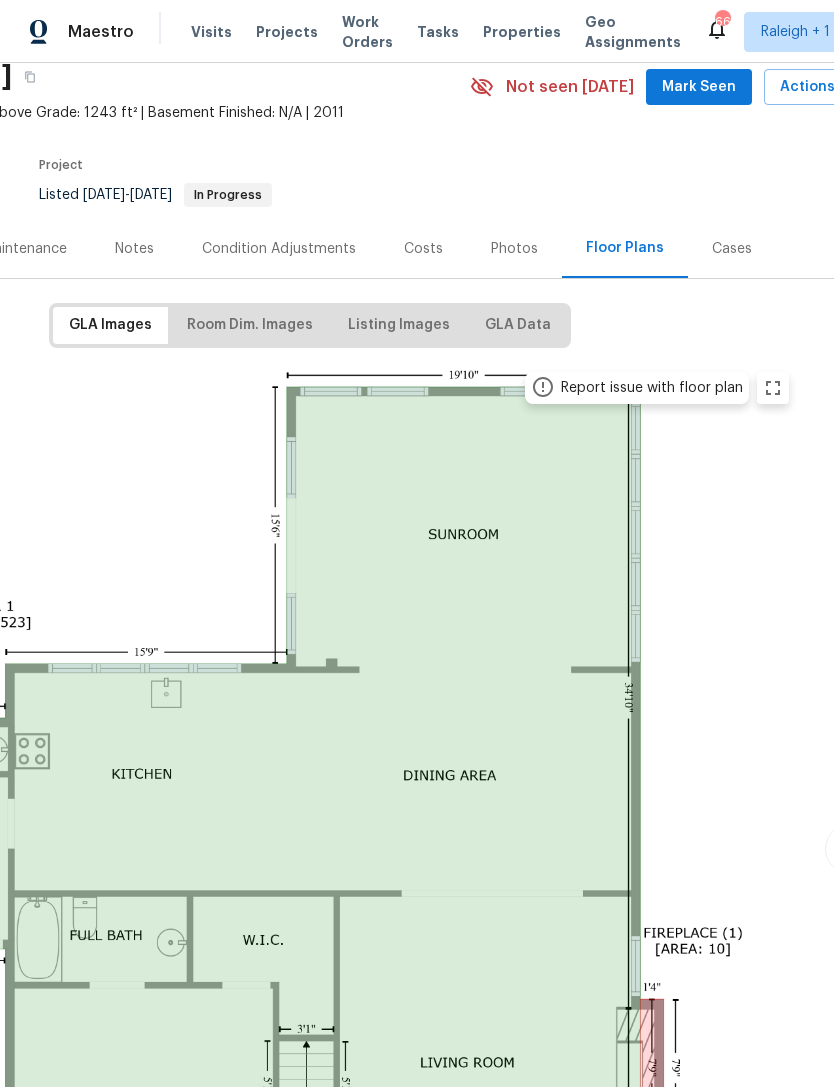 scroll, scrollTop: 121, scrollLeft: 237, axis: both 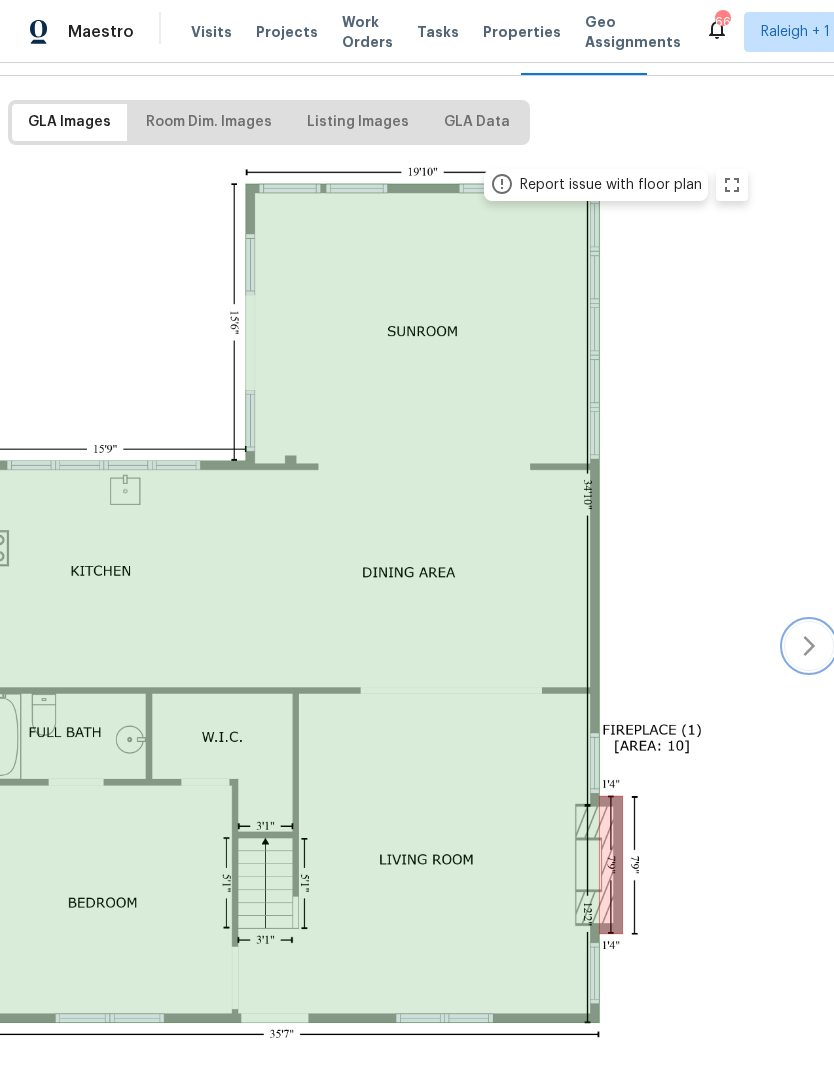 click 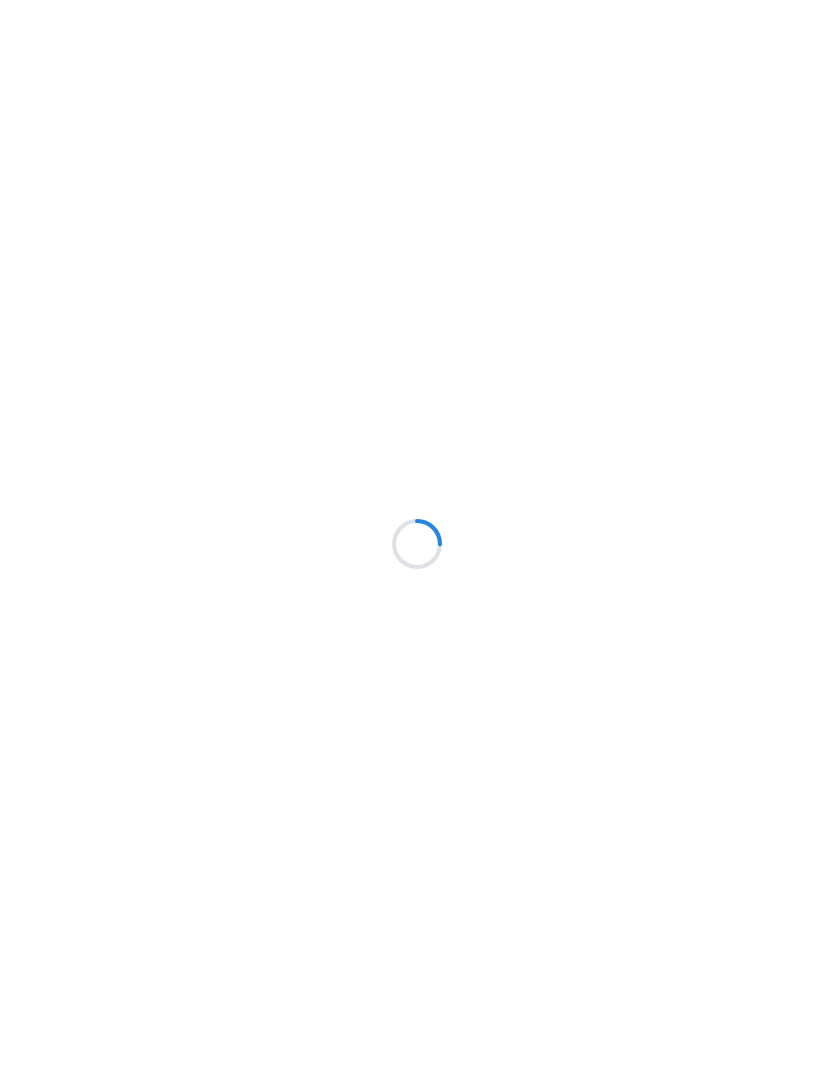 scroll, scrollTop: 120, scrollLeft: 0, axis: vertical 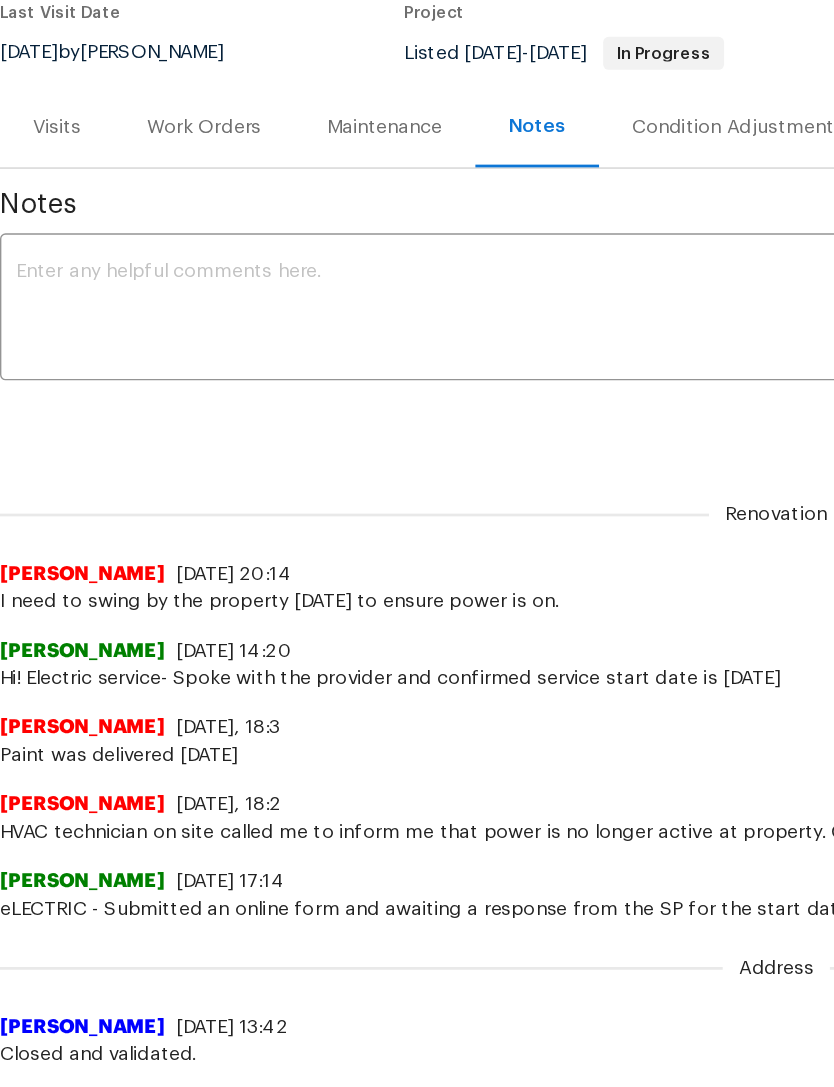 click on "Work Orders" at bounding box center (148, 213) 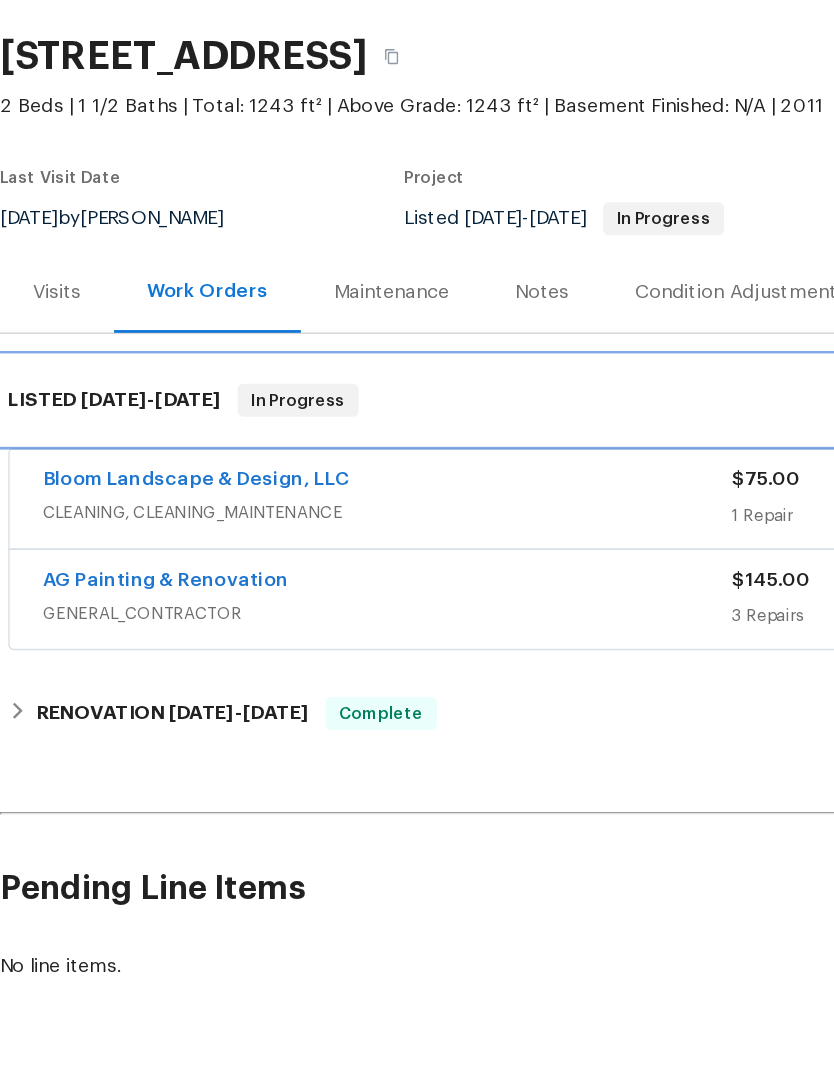 click on "LISTED   [DATE]  -  [DATE] In Progress" at bounding box center (565, 411) 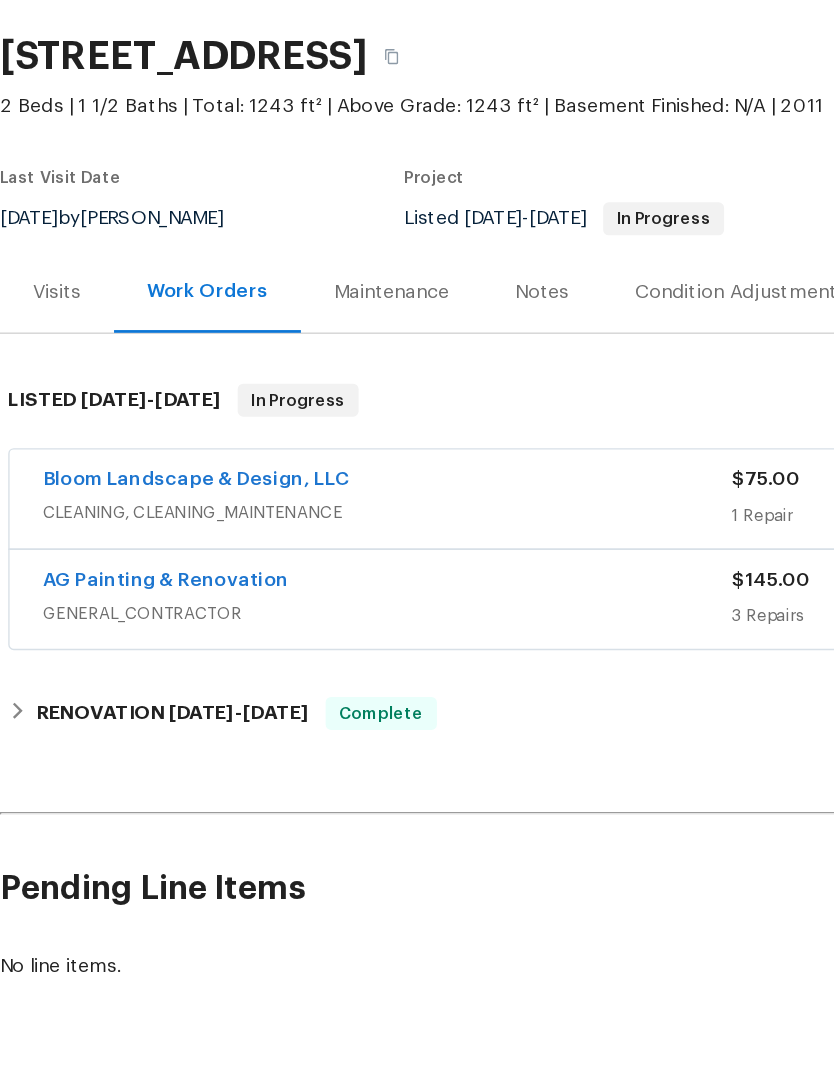 click on "Notes" at bounding box center (394, 333) 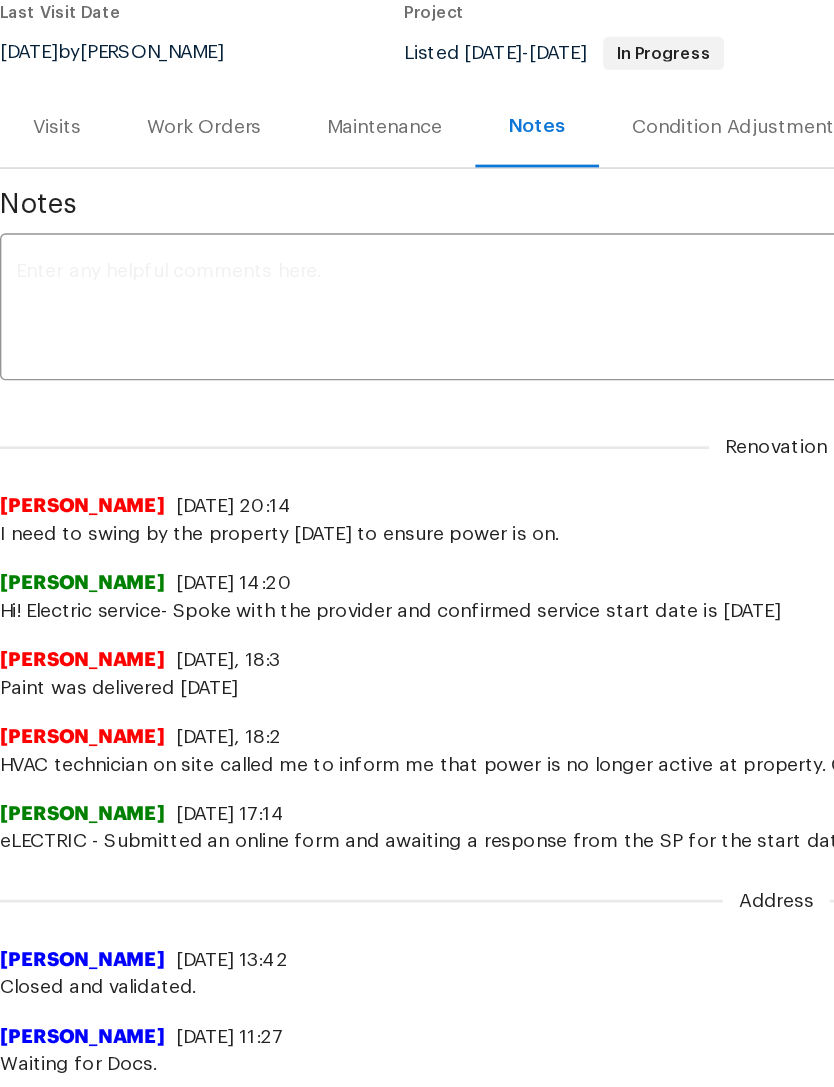 click at bounding box center [565, 346] 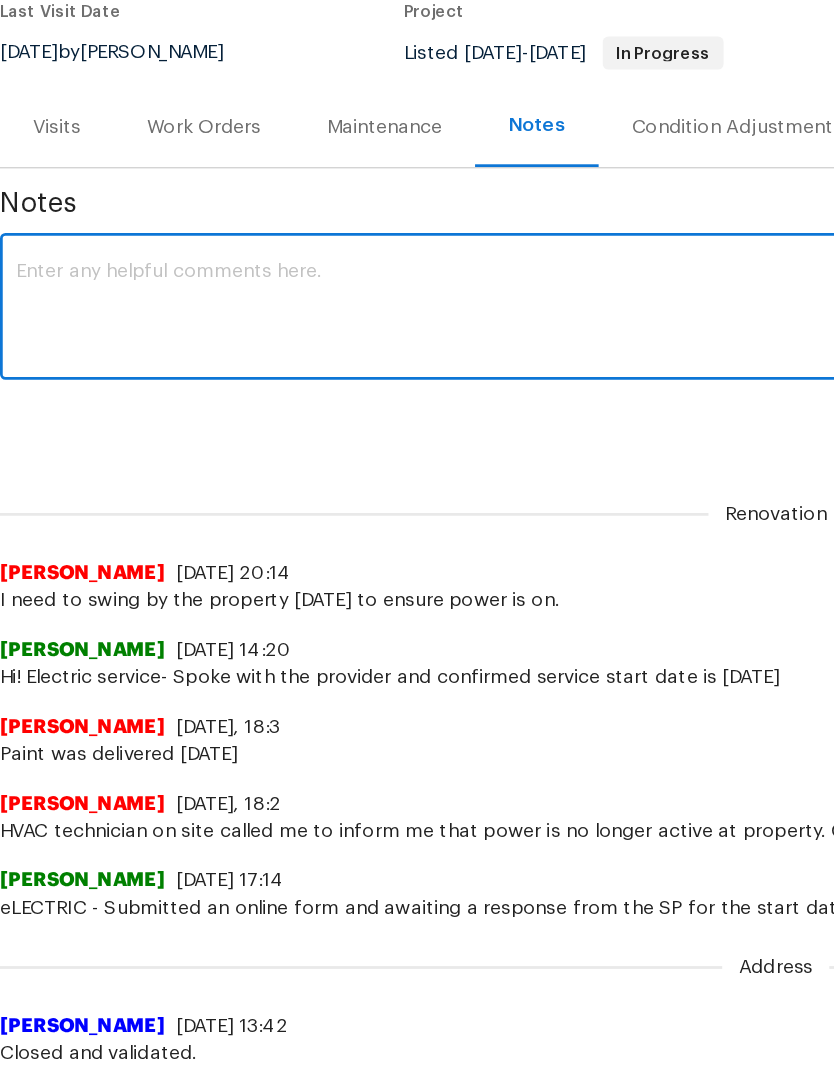 click on "Work Orders" at bounding box center [148, 213] 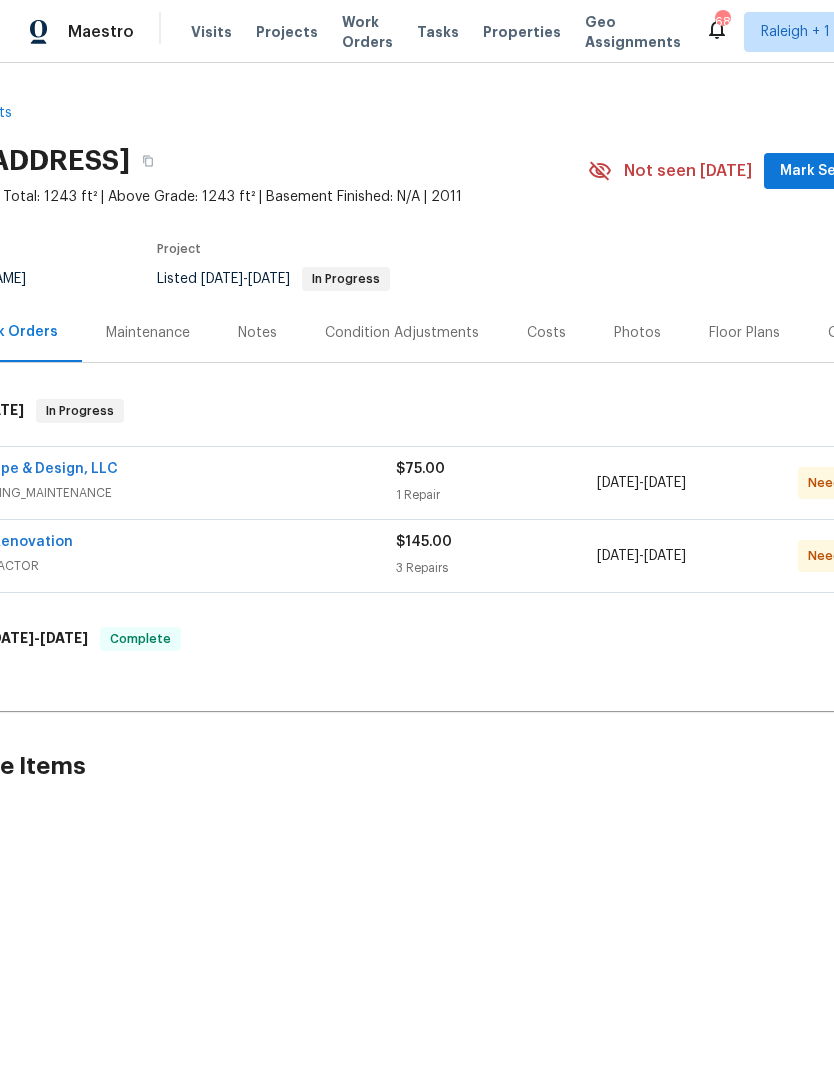 scroll, scrollTop: 0, scrollLeft: 143, axis: horizontal 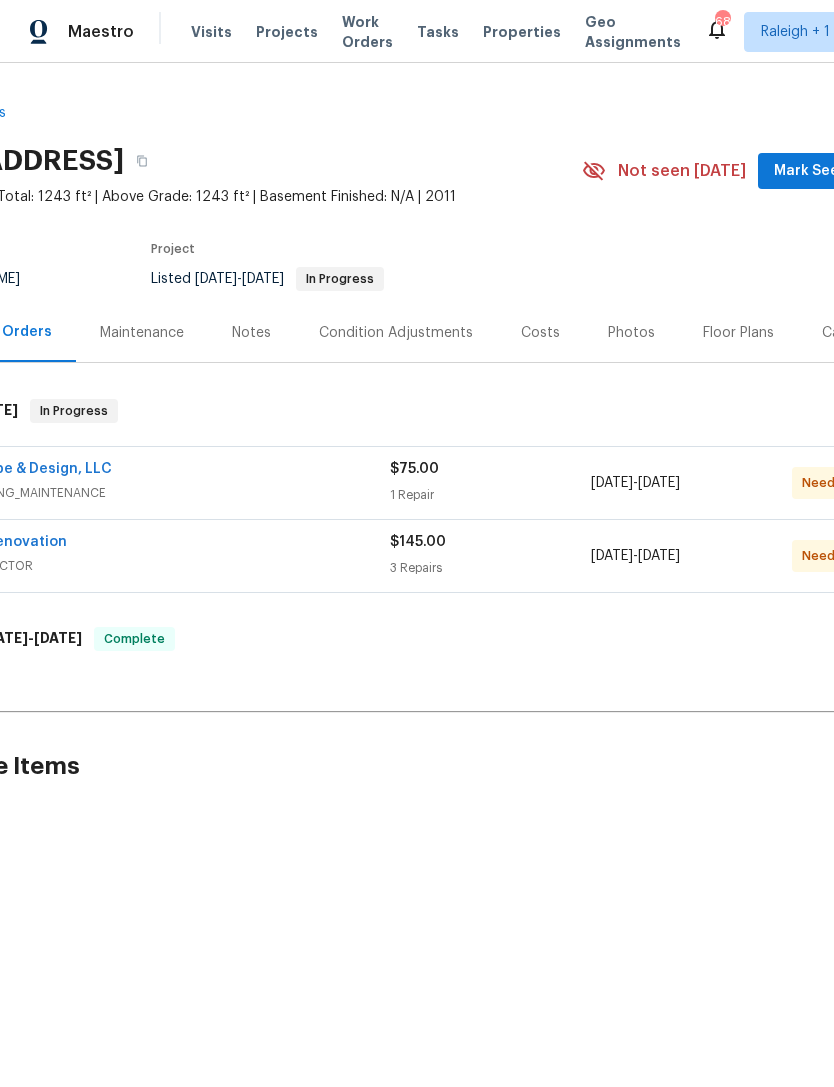 click on "Costs" at bounding box center (540, 333) 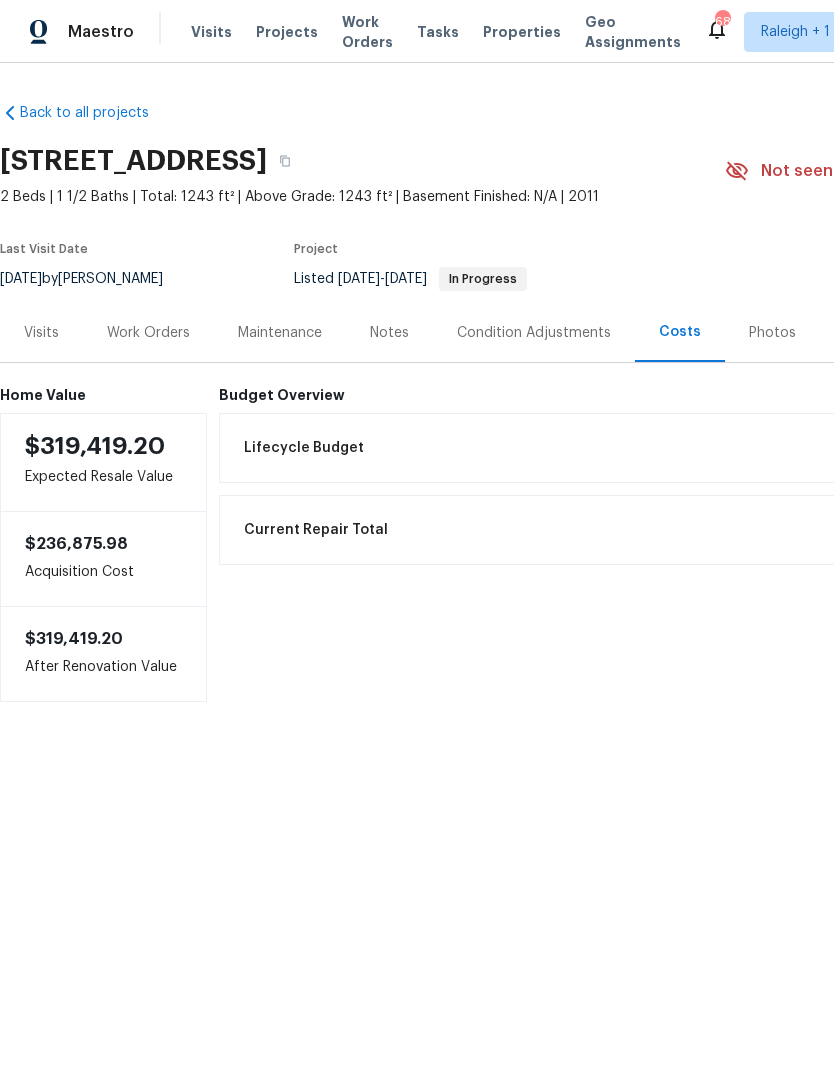 scroll, scrollTop: 0, scrollLeft: 0, axis: both 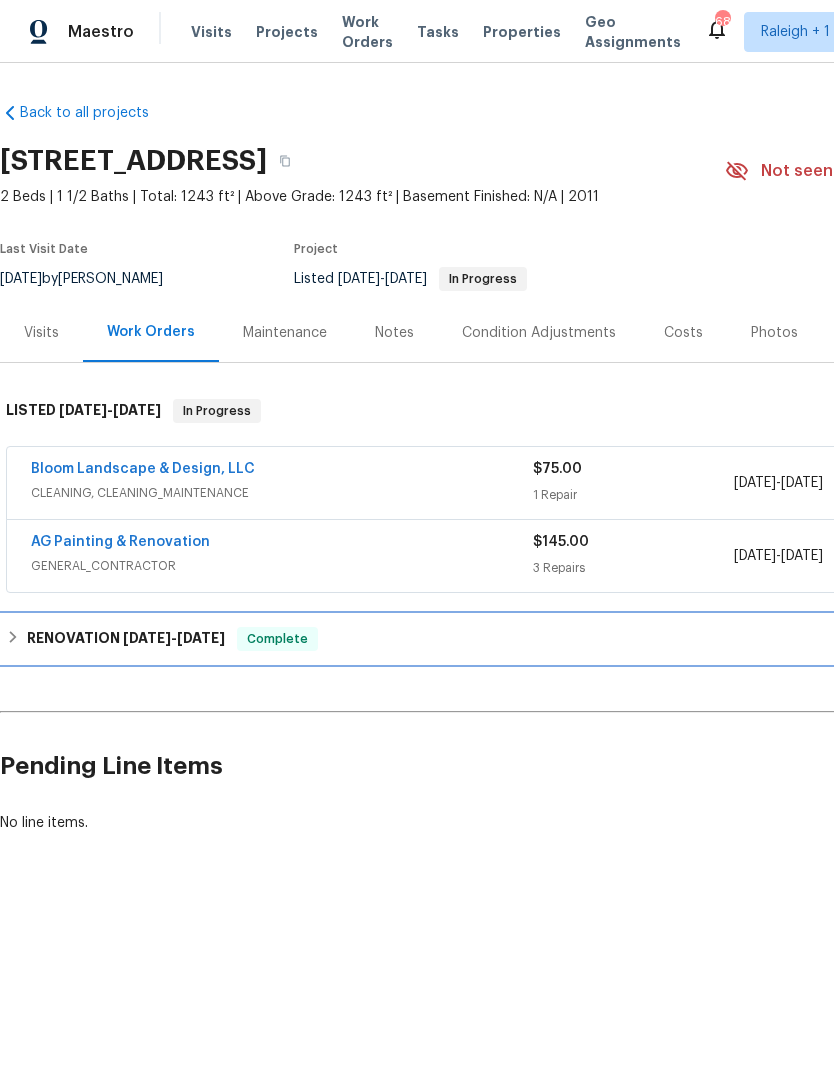 click on "RENOVATION   [DATE]  -  [DATE]" at bounding box center (126, 639) 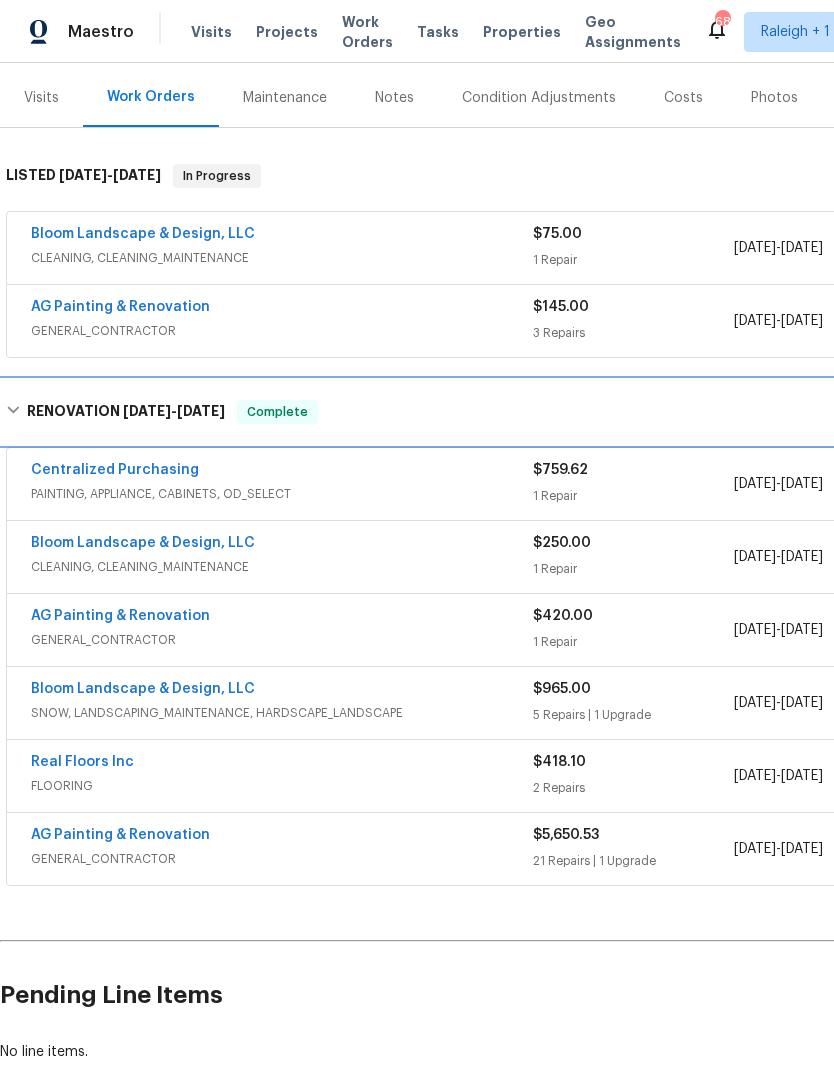 scroll, scrollTop: 243, scrollLeft: 0, axis: vertical 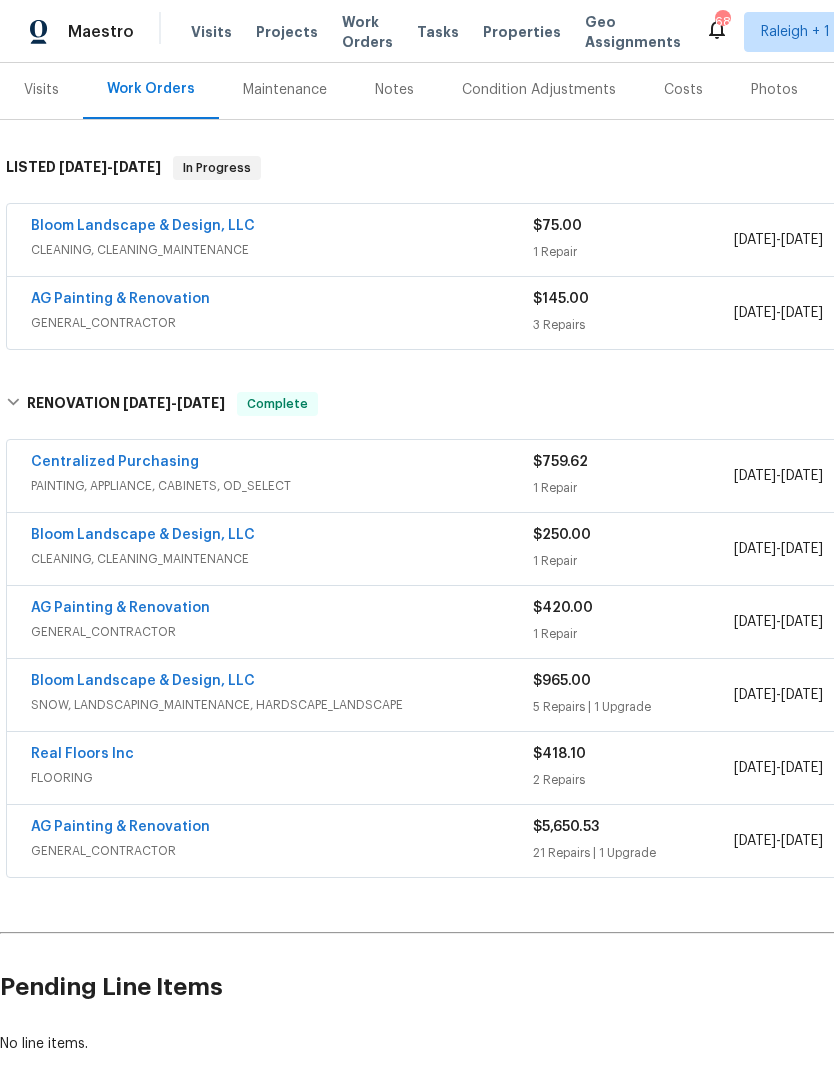 click on "AG Painting & Renovation" at bounding box center (120, 827) 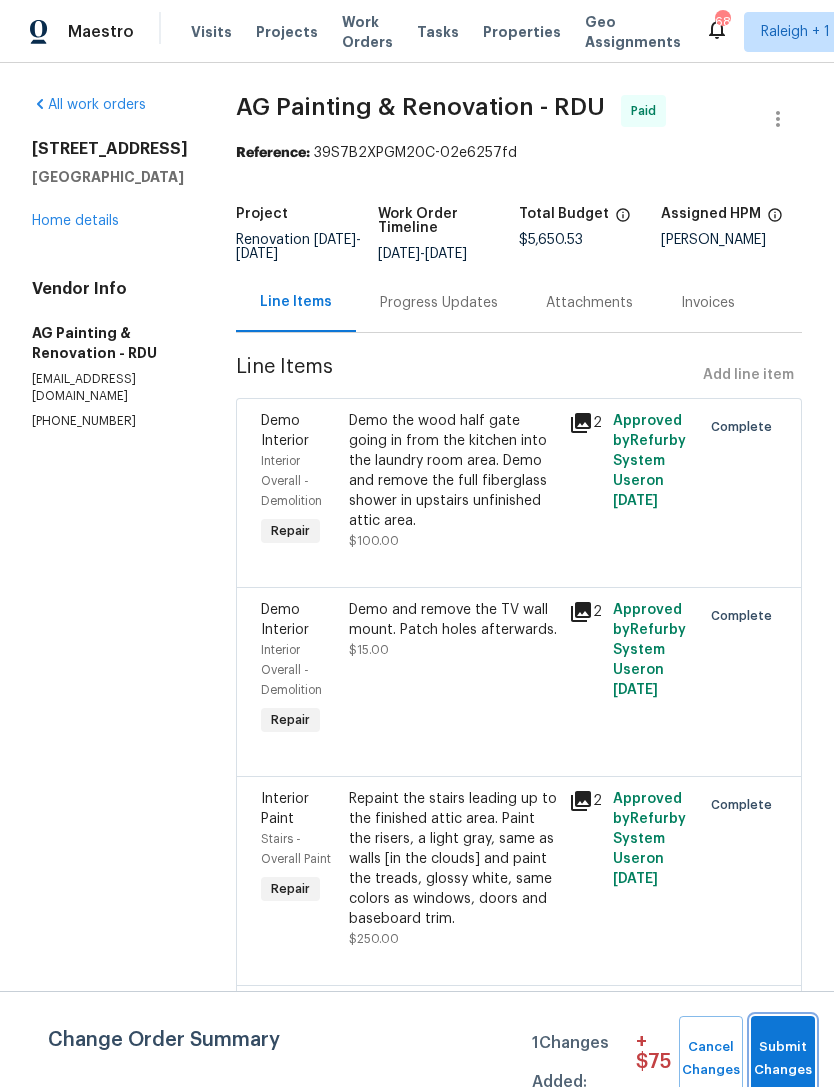 click on "Submit Changes" at bounding box center [783, 1059] 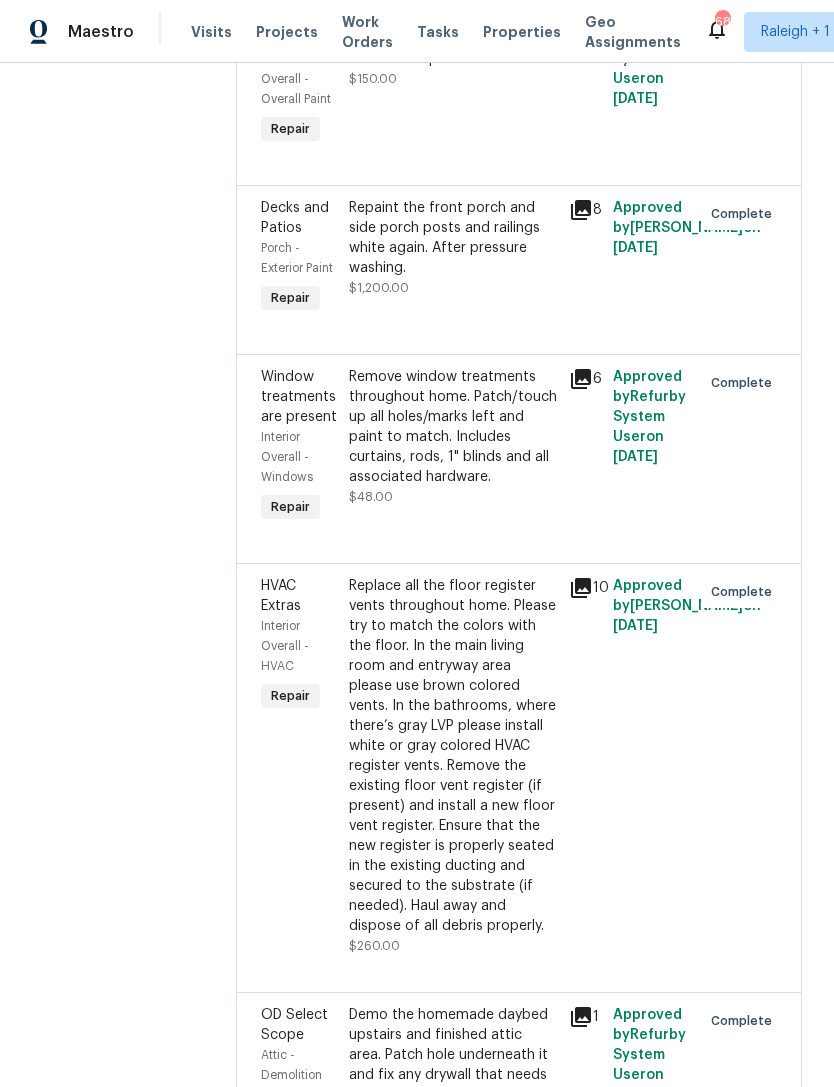 scroll, scrollTop: 1175, scrollLeft: 0, axis: vertical 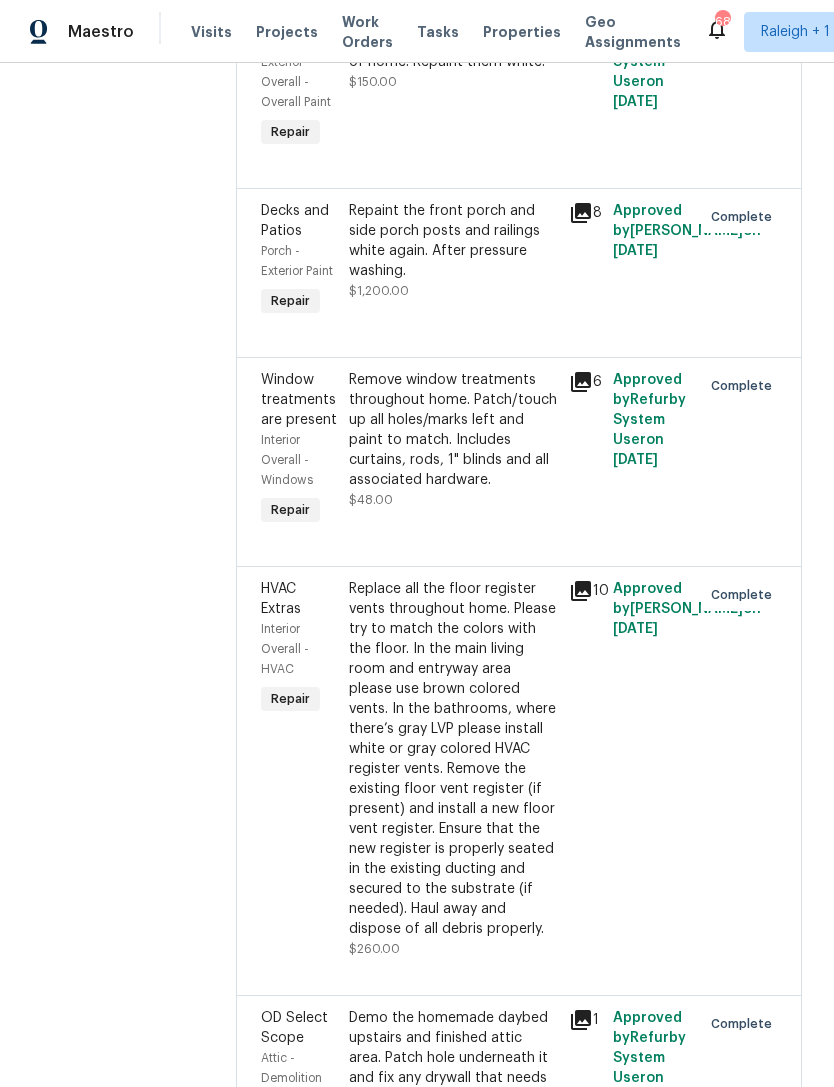 click on "Remove window treatments throughout home. Patch/touch up all holes/marks left and paint to match. Includes curtains, rods,  1" blinds and all associated hardware." at bounding box center (453, 430) 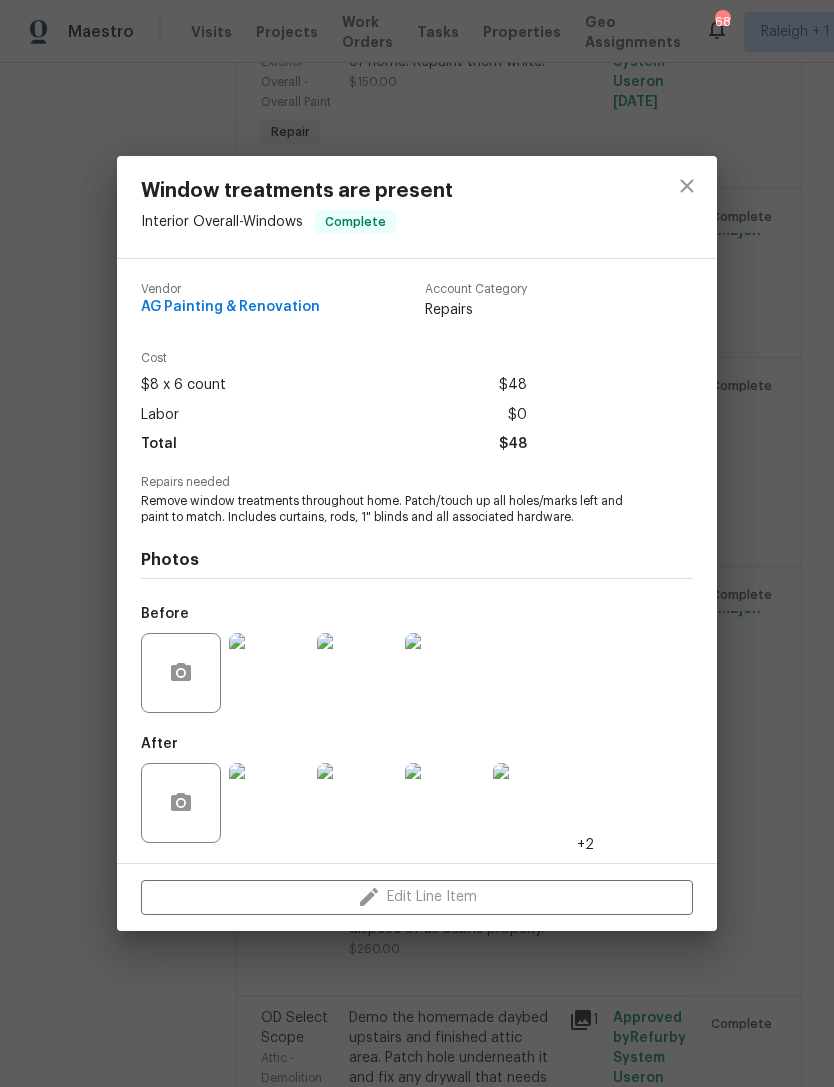 click at bounding box center [269, 803] 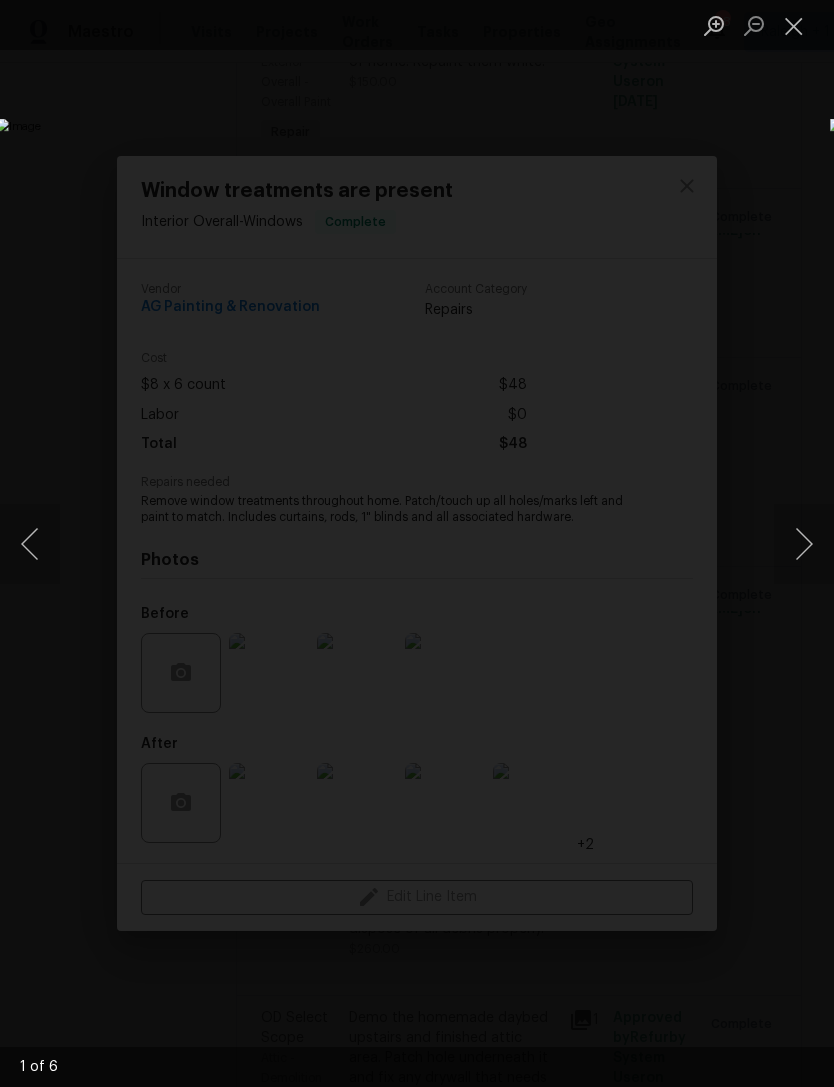 click at bounding box center [794, 25] 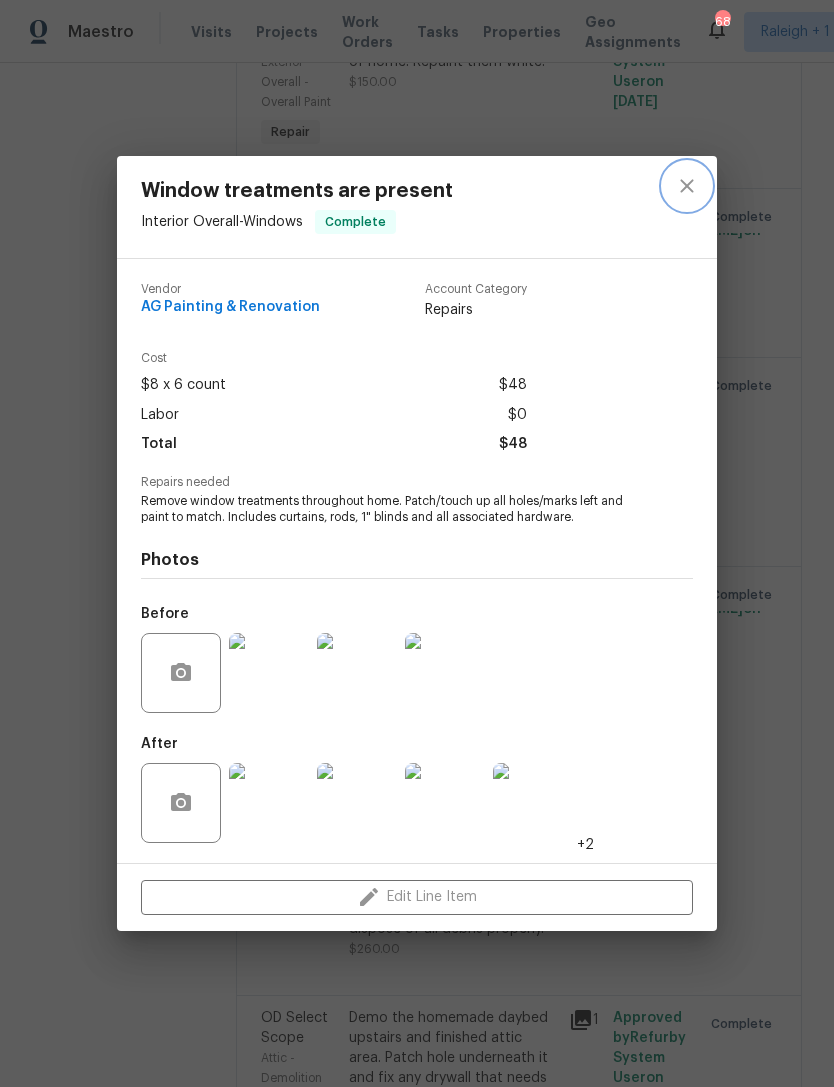 click at bounding box center (687, 186) 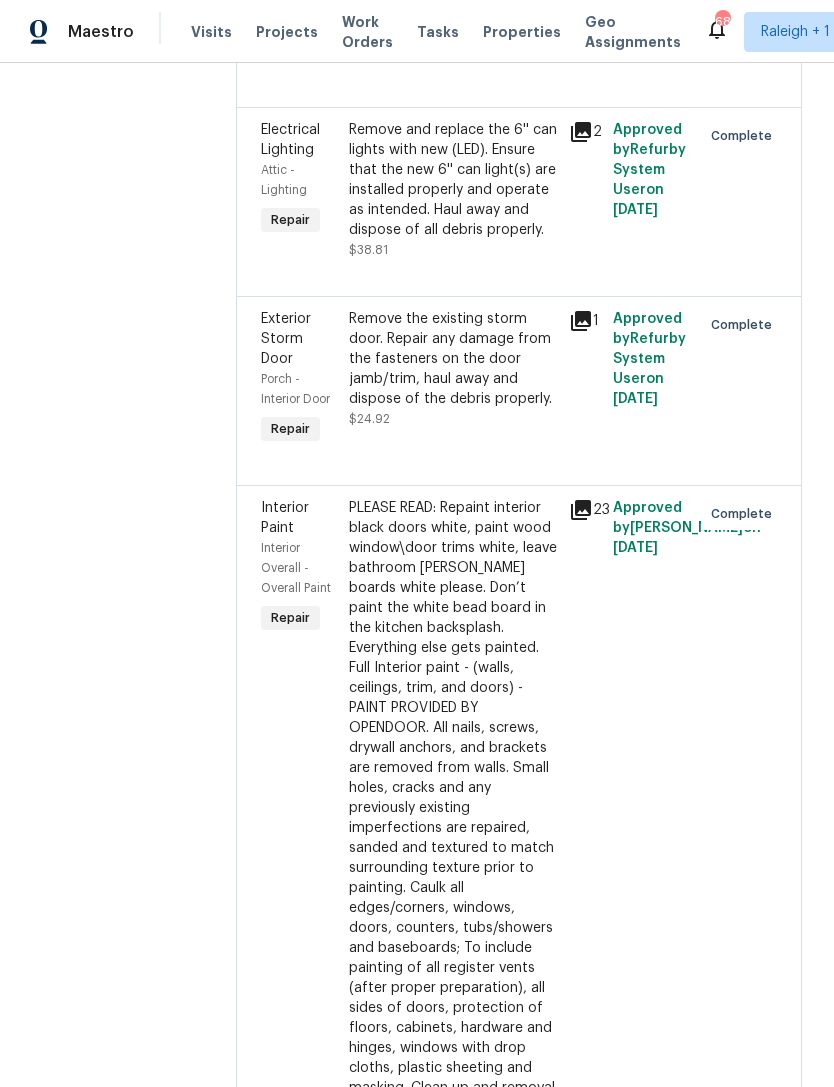 scroll, scrollTop: 2423, scrollLeft: 0, axis: vertical 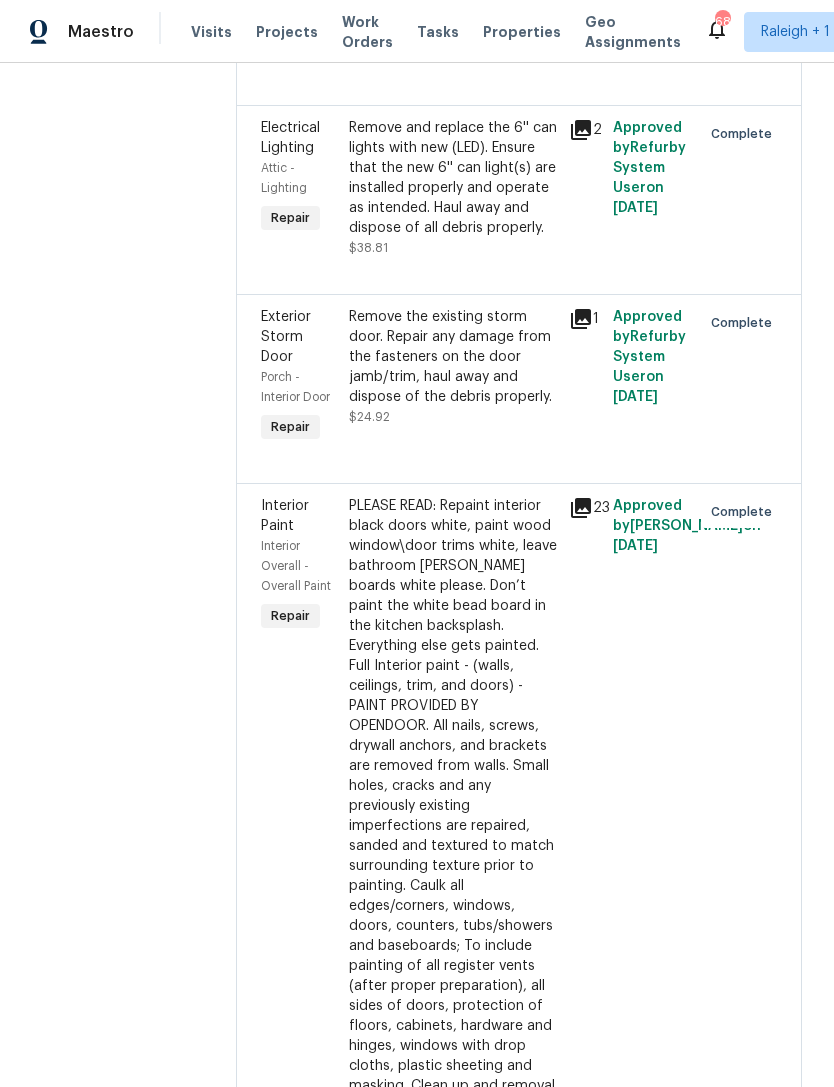 click on "Remove and replace the 6'' can lights with new (LED). Ensure that the new 6'' can light(s) are installed properly and operate as intended. Haul away and dispose of all debris properly." at bounding box center [453, 178] 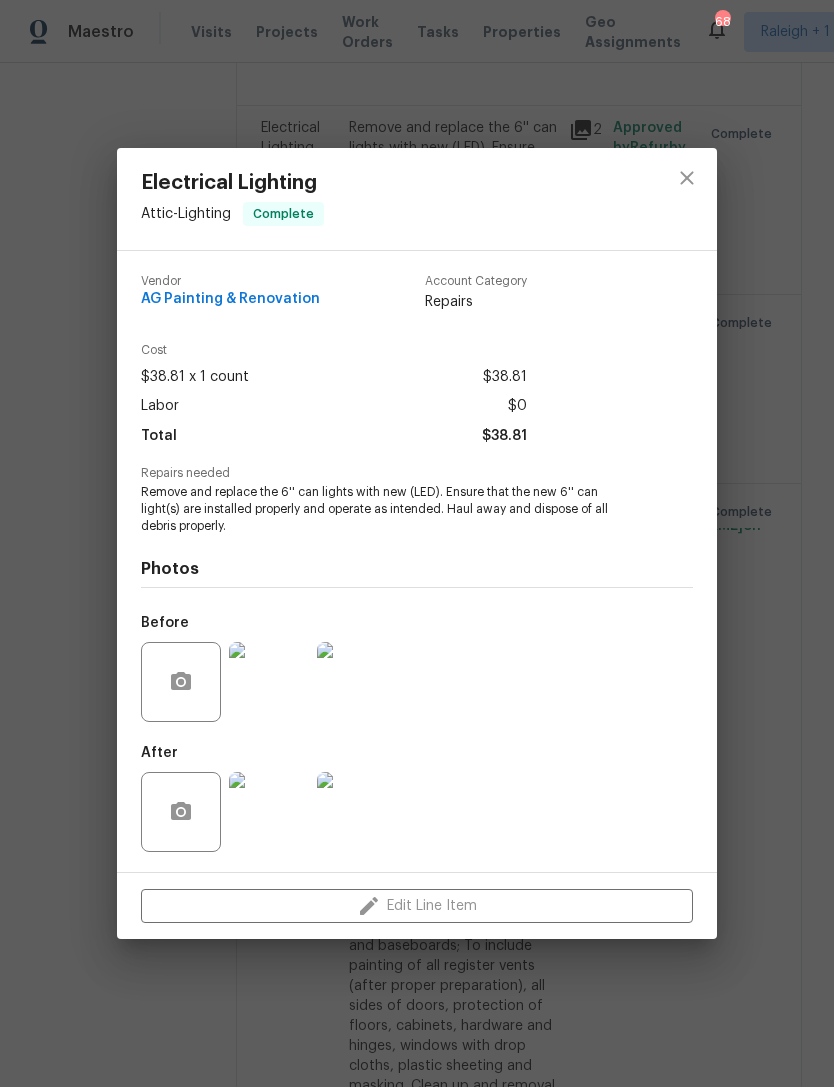 click at bounding box center [269, 812] 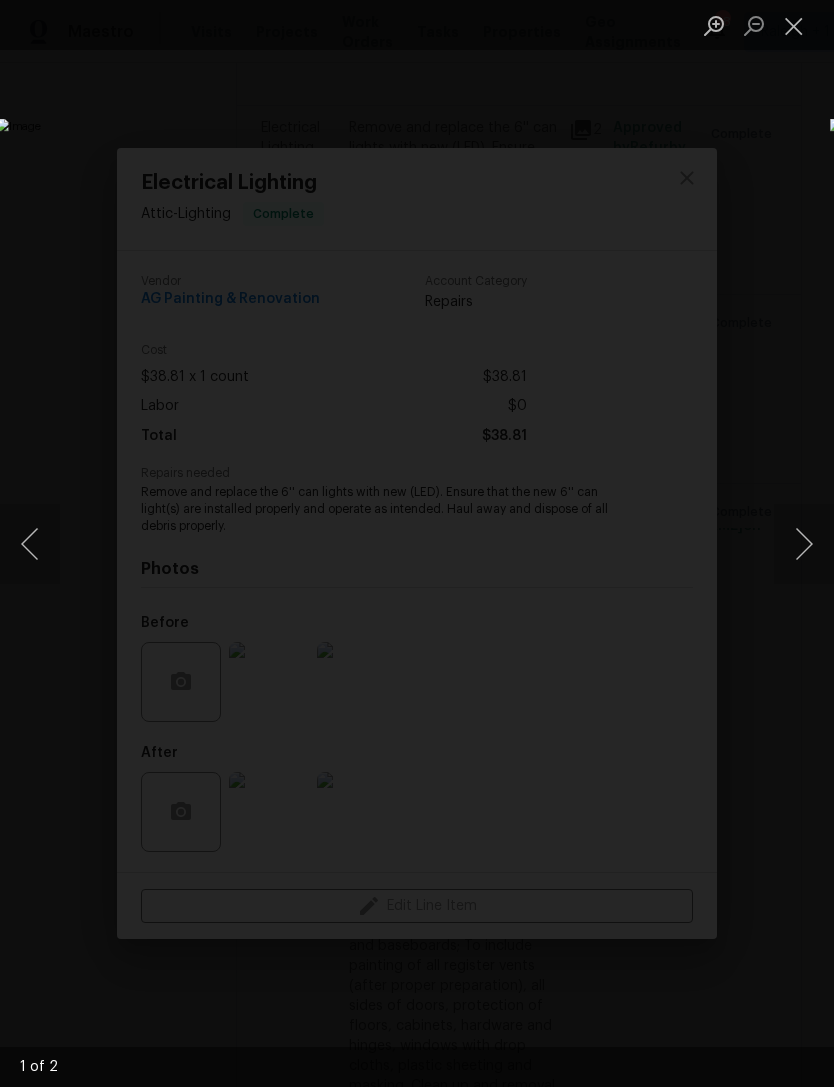 click at bounding box center (804, 544) 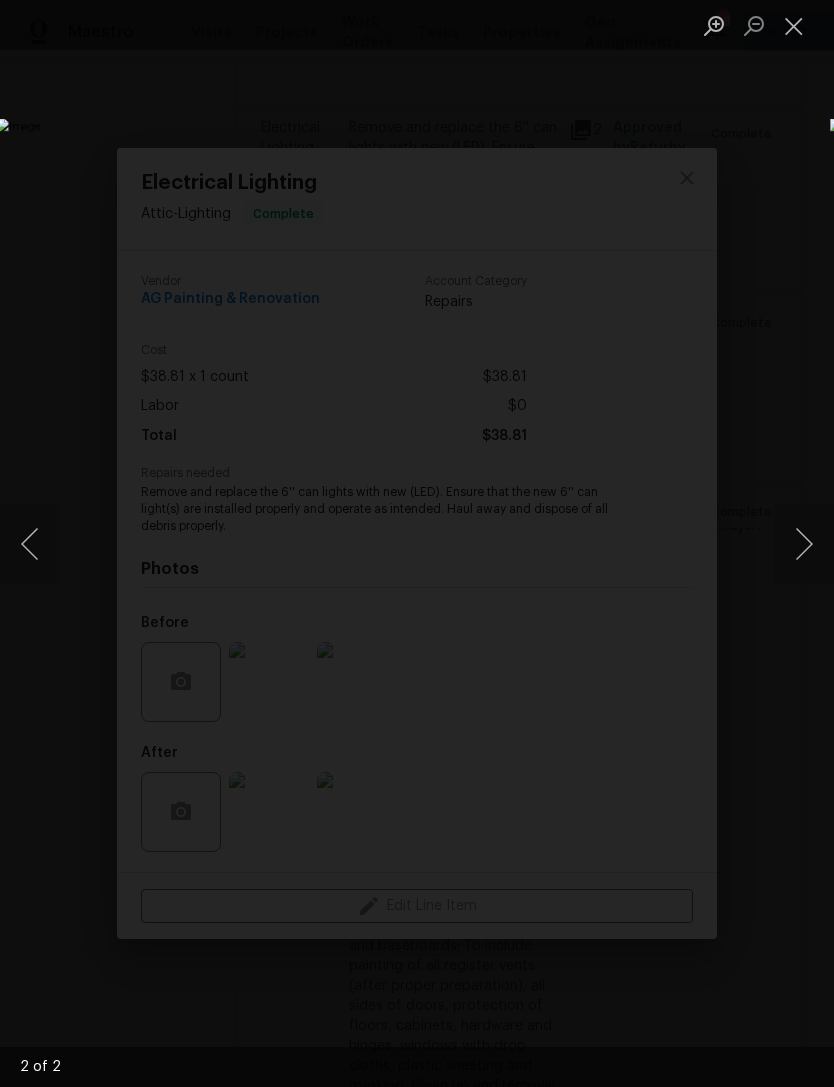 click at bounding box center [794, 25] 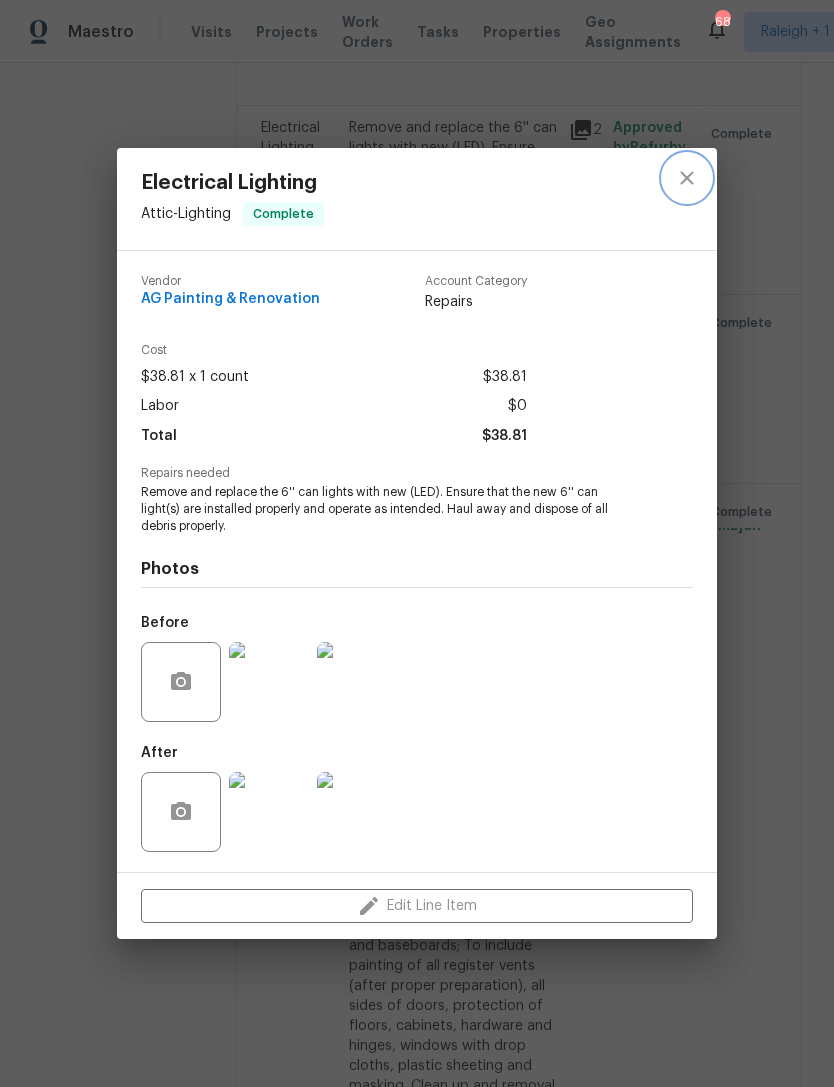 click 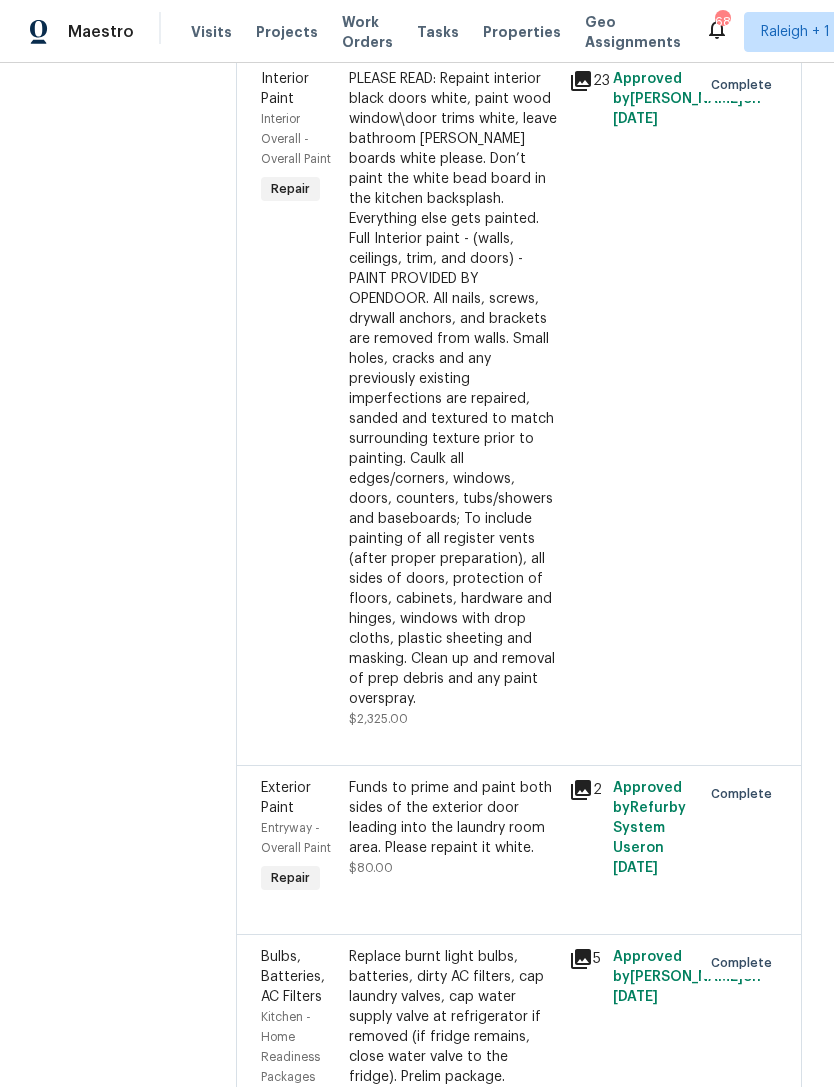 scroll, scrollTop: 2849, scrollLeft: 0, axis: vertical 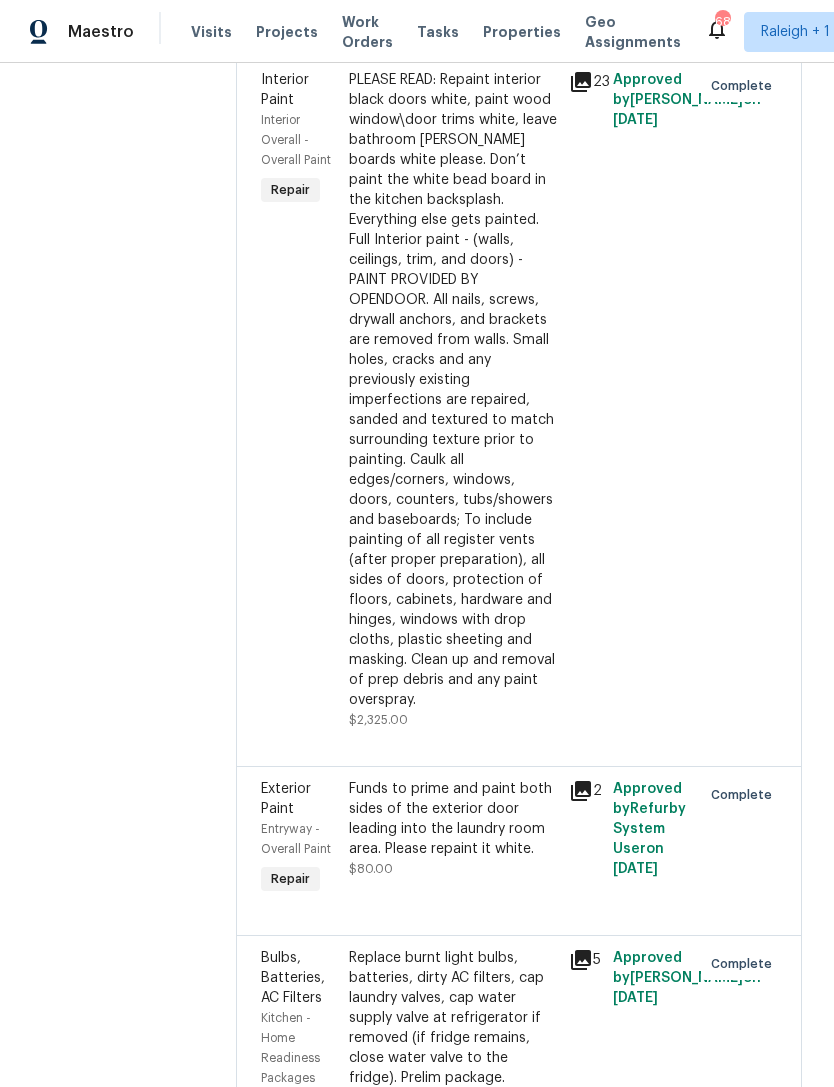 click on "PLEASE READ: Repaint interior black doors white, paint wood window\door trims white, leave bathroom [PERSON_NAME] boards white please. Don’t paint the white bead board in the kitchen backsplash.
Everything else gets painted.
Full Interior paint - (walls, ceilings, trim, and doors) - PAINT PROVIDED BY OPENDOOR. All nails, screws, drywall anchors, and brackets are removed from walls. Small holes, cracks and any previously existing imperfections are repaired, sanded and textured to match surrounding texture prior to painting. Caulk all edges/corners, windows, doors, counters, tubs/showers and baseboards; To include painting of all register vents (after proper preparation), all sides of doors, protection of floors, cabinets, hardware and hinges, windows with drop cloths, plastic sheeting and masking. Clean up and removal of prep debris and any paint overspray." at bounding box center [453, 390] 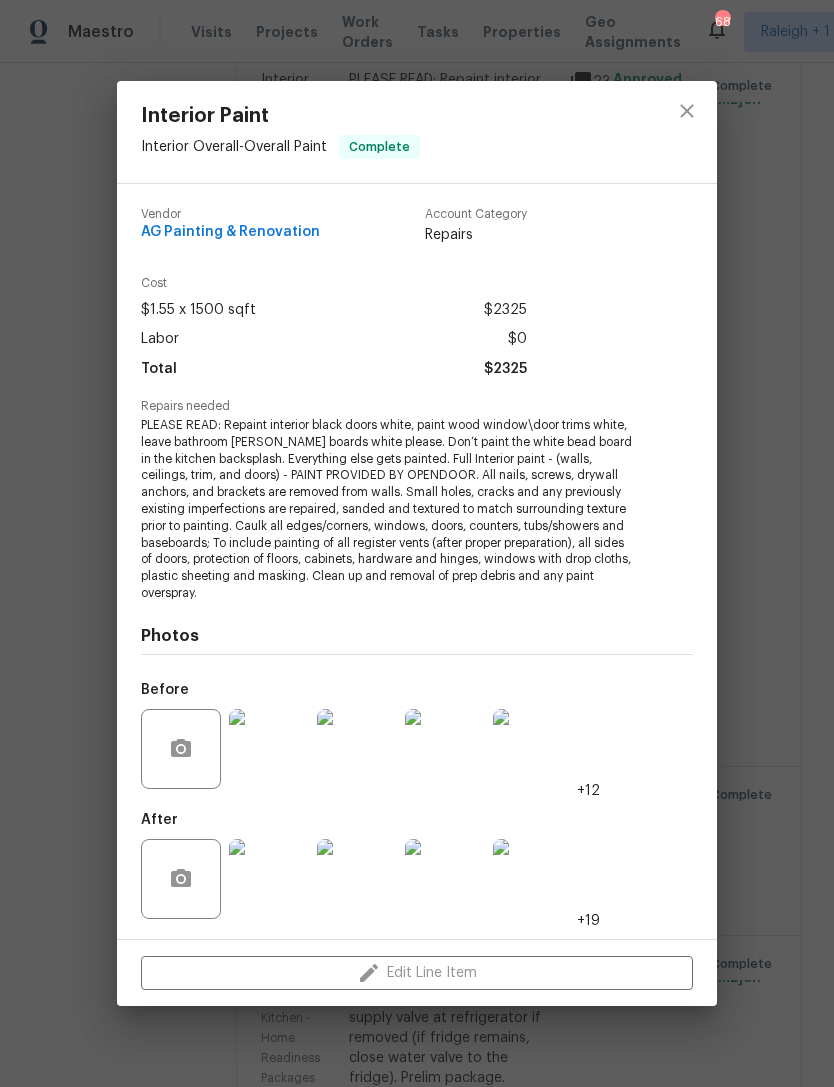 click at bounding box center (269, 749) 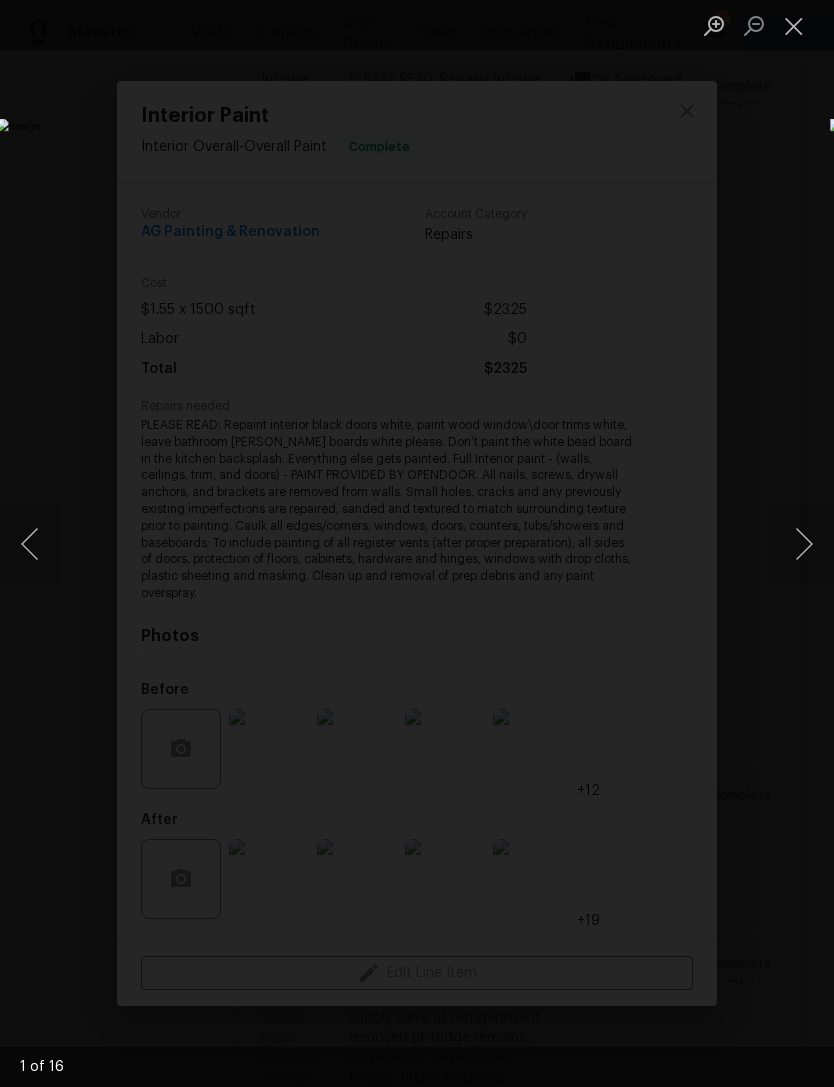 click at bounding box center (804, 544) 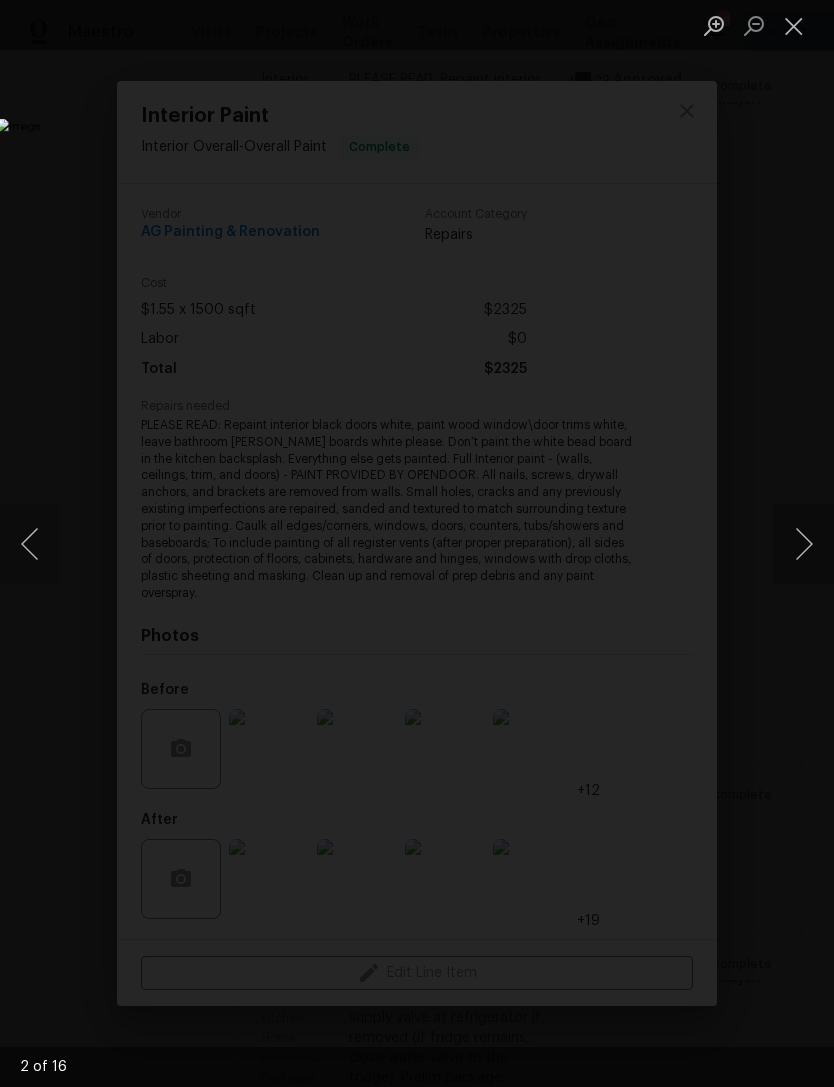 click at bounding box center [804, 544] 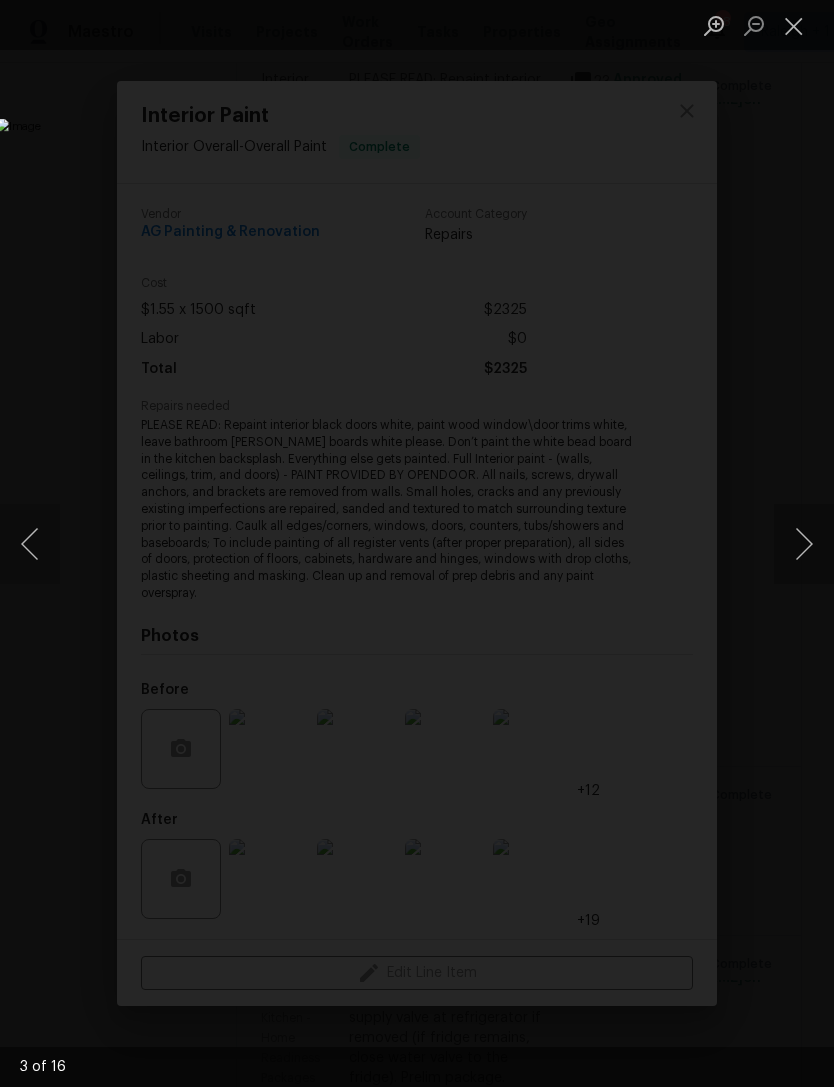 click at bounding box center [804, 544] 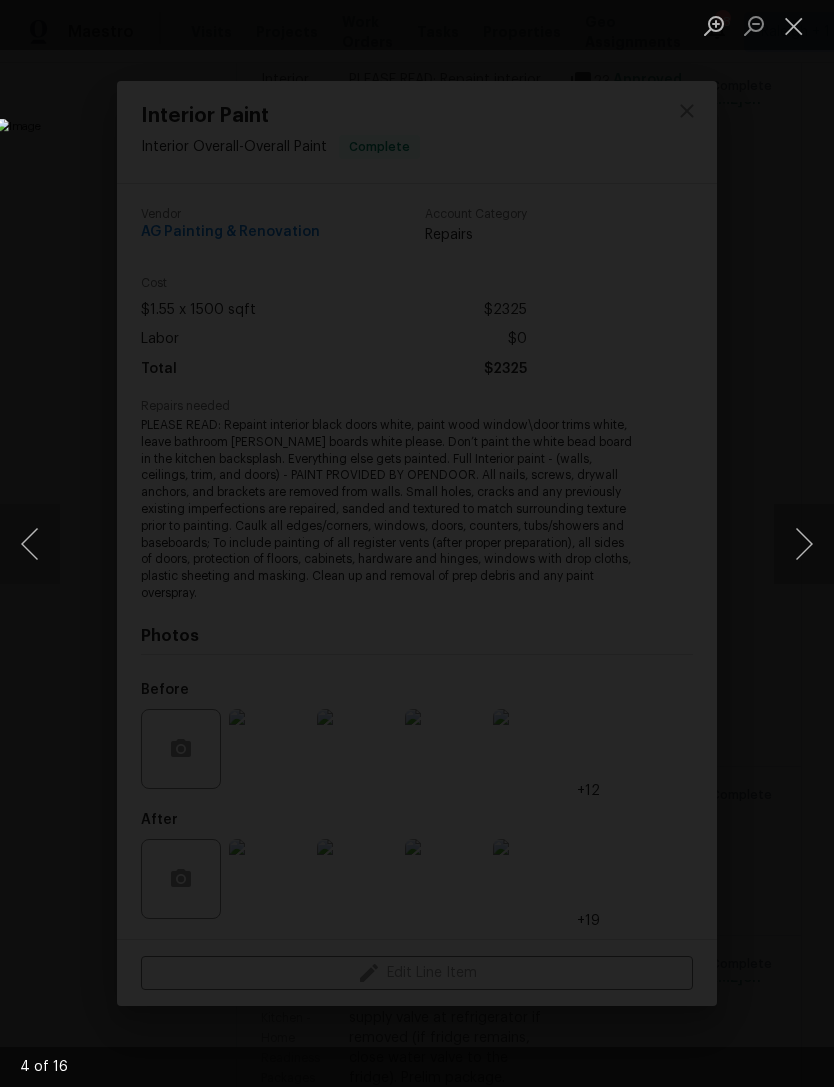 click at bounding box center [804, 544] 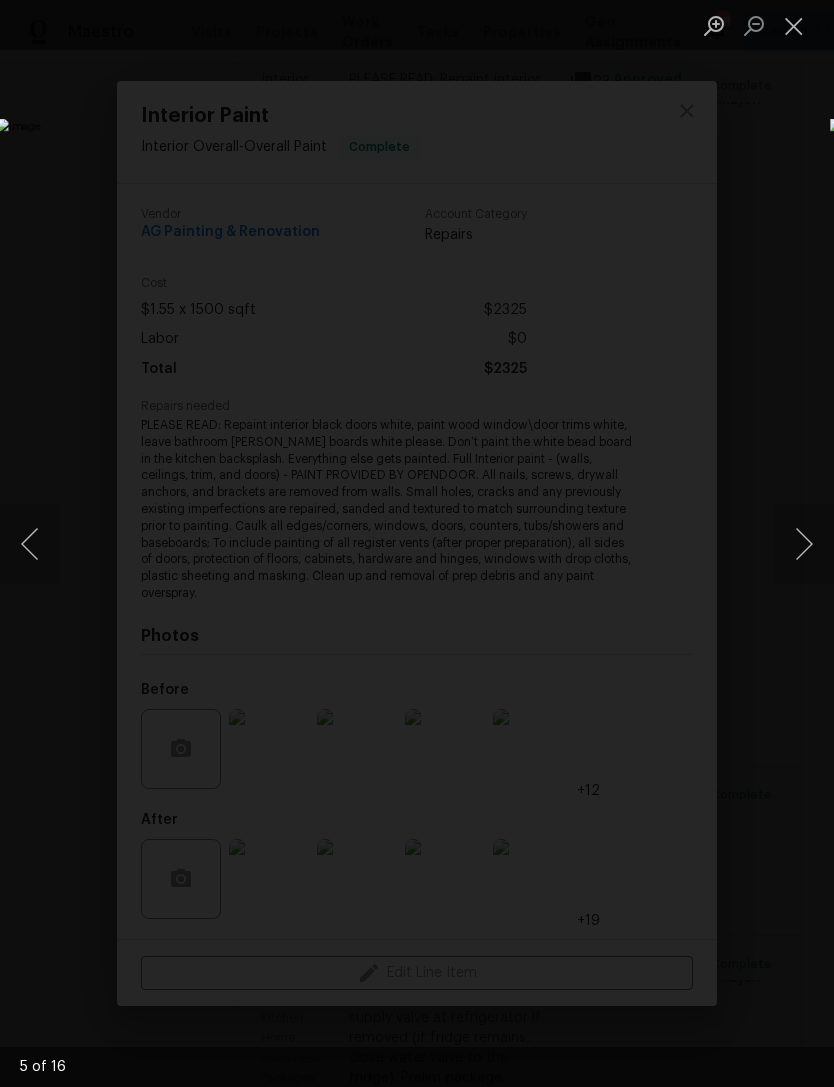 click at bounding box center [804, 544] 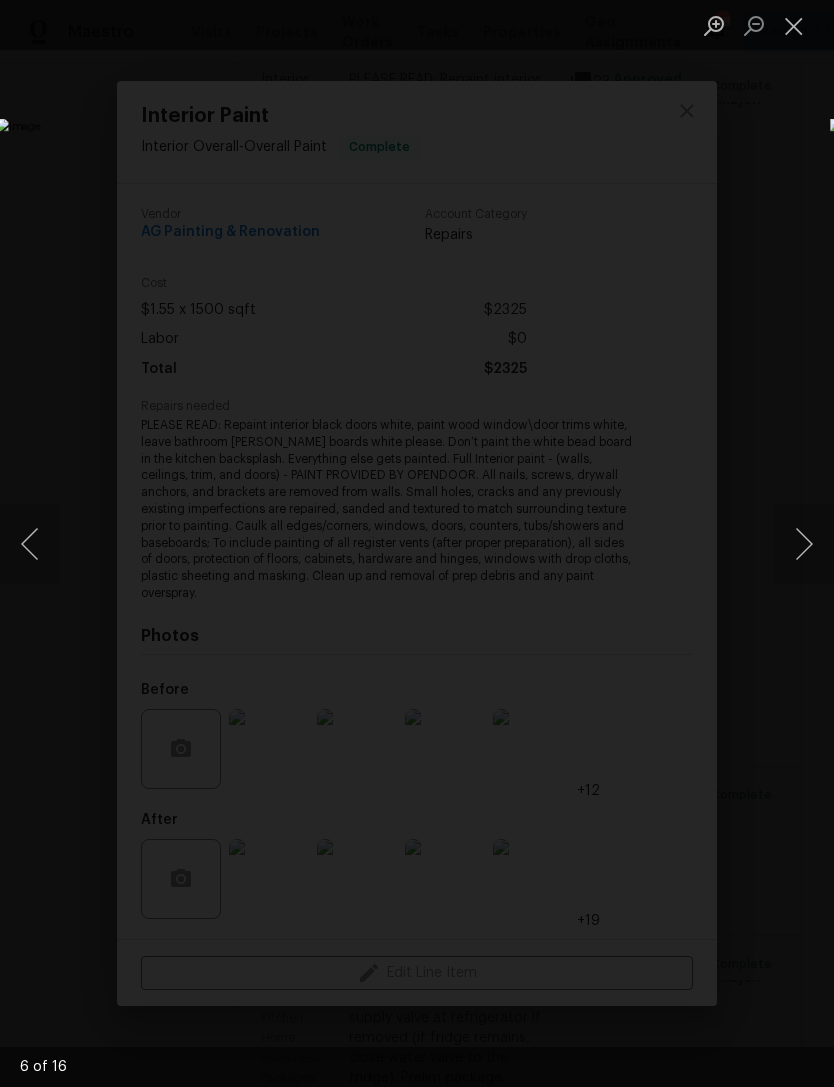 click at bounding box center [804, 544] 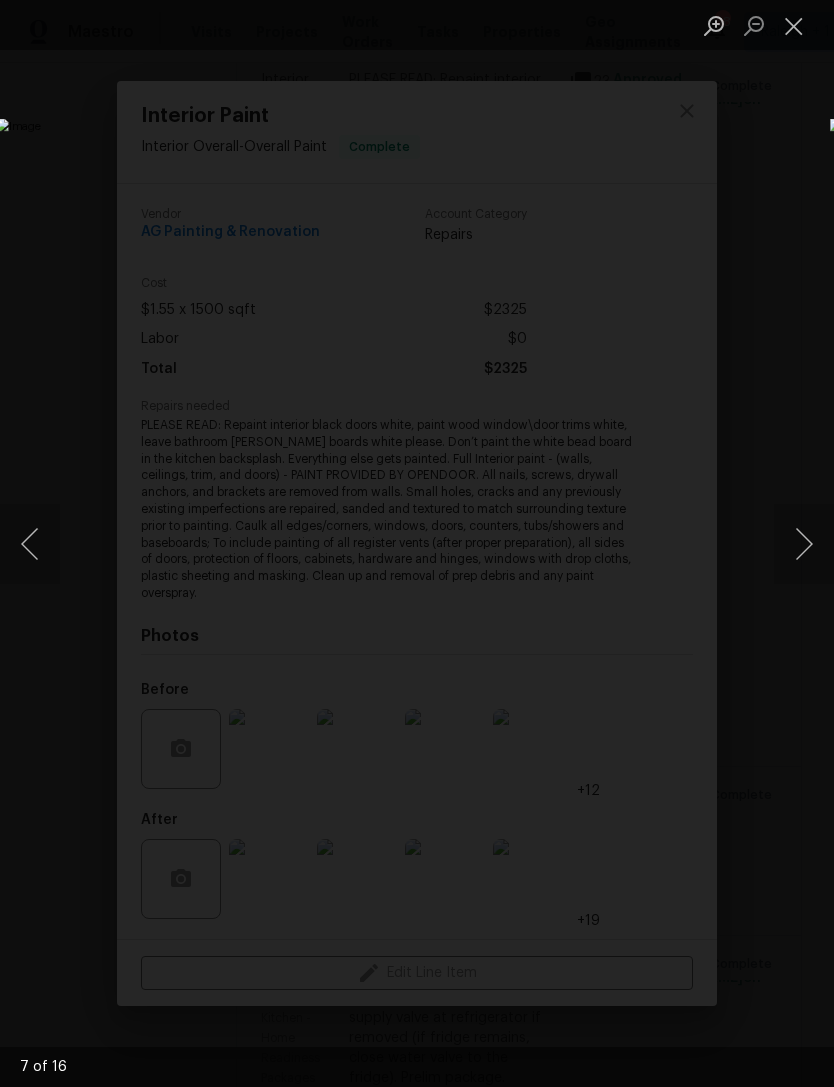 click at bounding box center [804, 544] 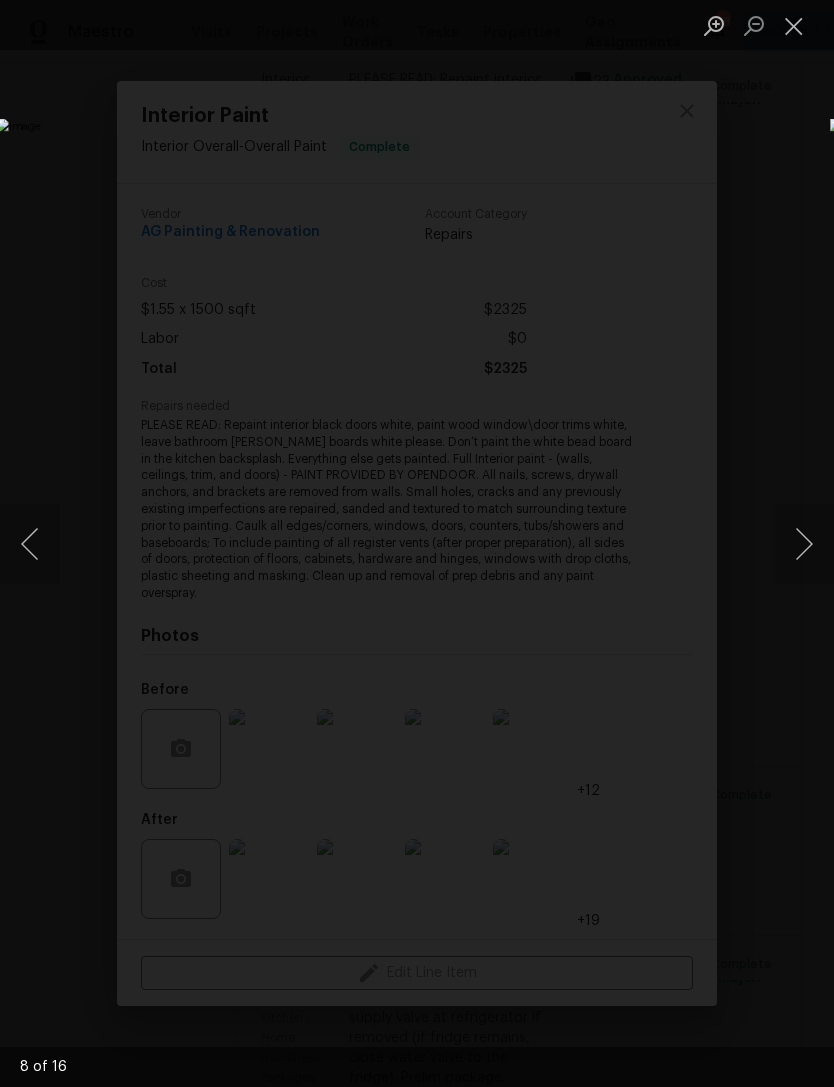 click at bounding box center [804, 544] 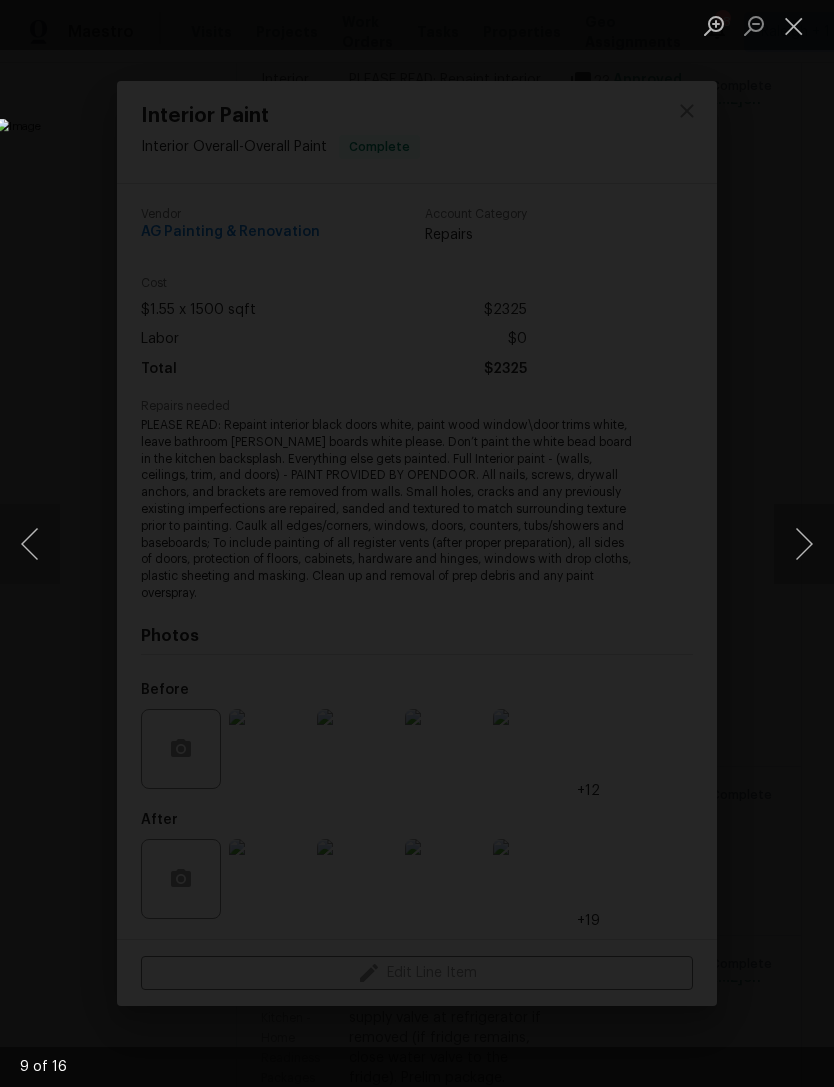 click at bounding box center [804, 544] 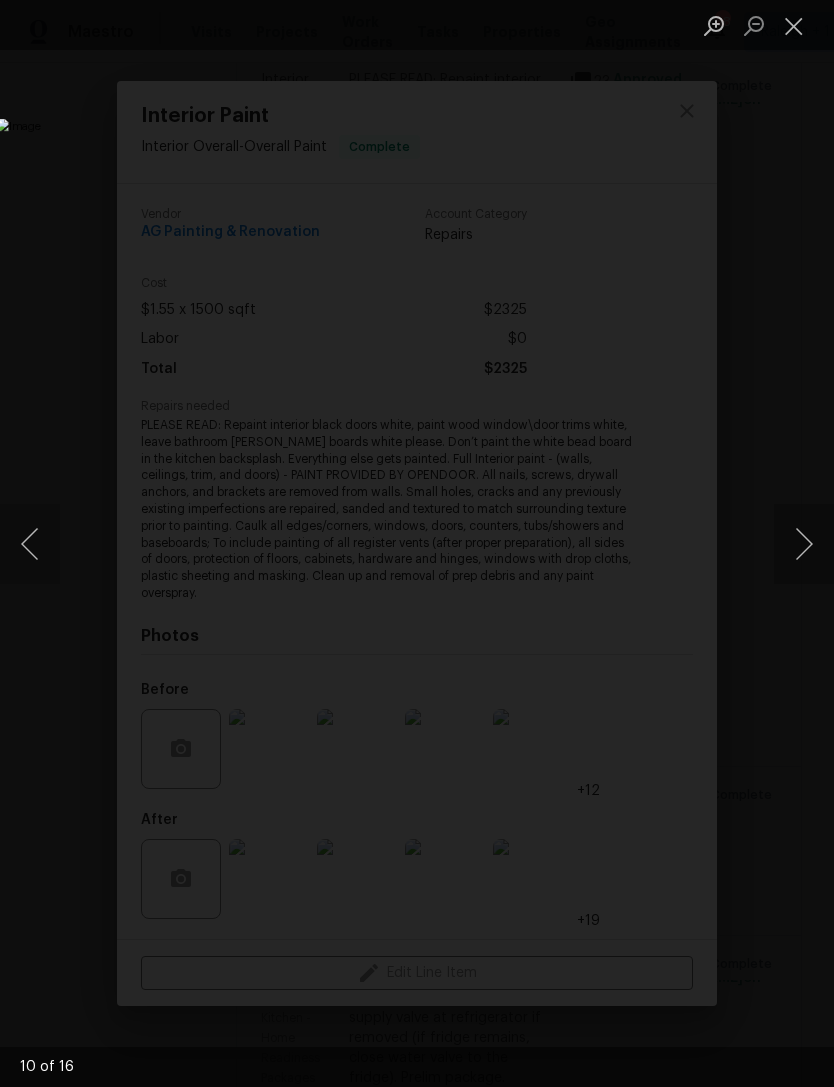 click at bounding box center (804, 544) 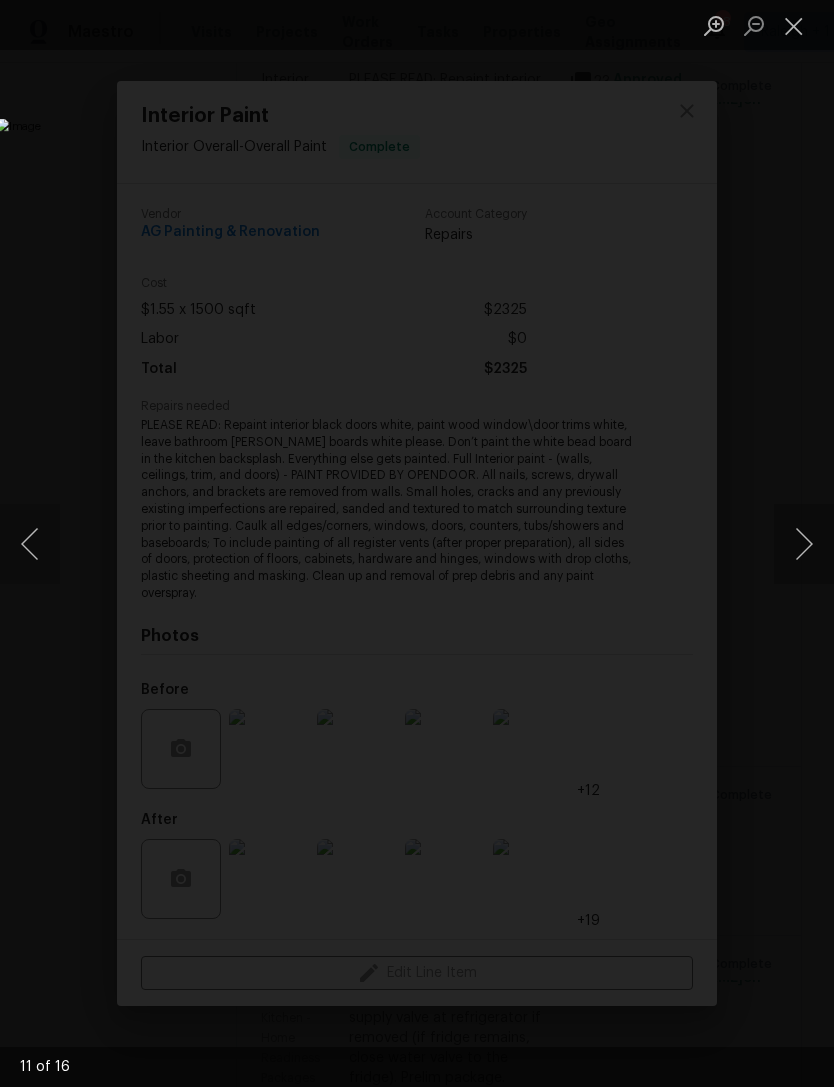 click at bounding box center [804, 544] 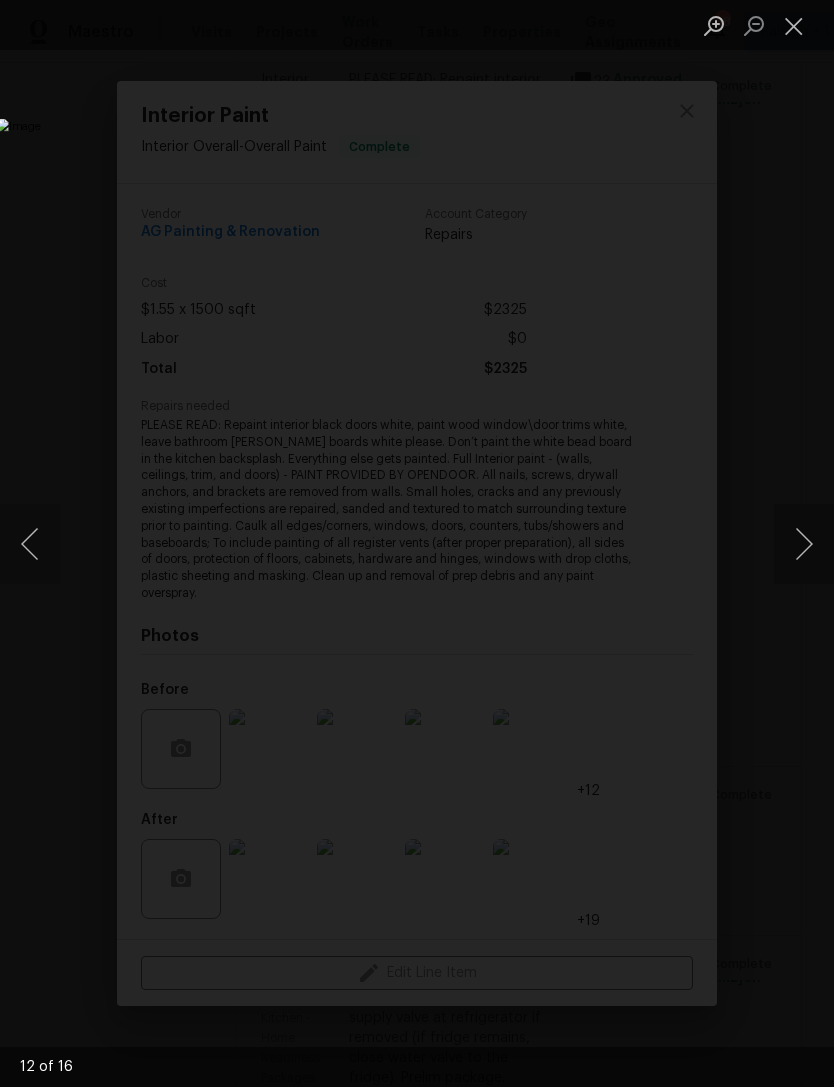 click at bounding box center (804, 544) 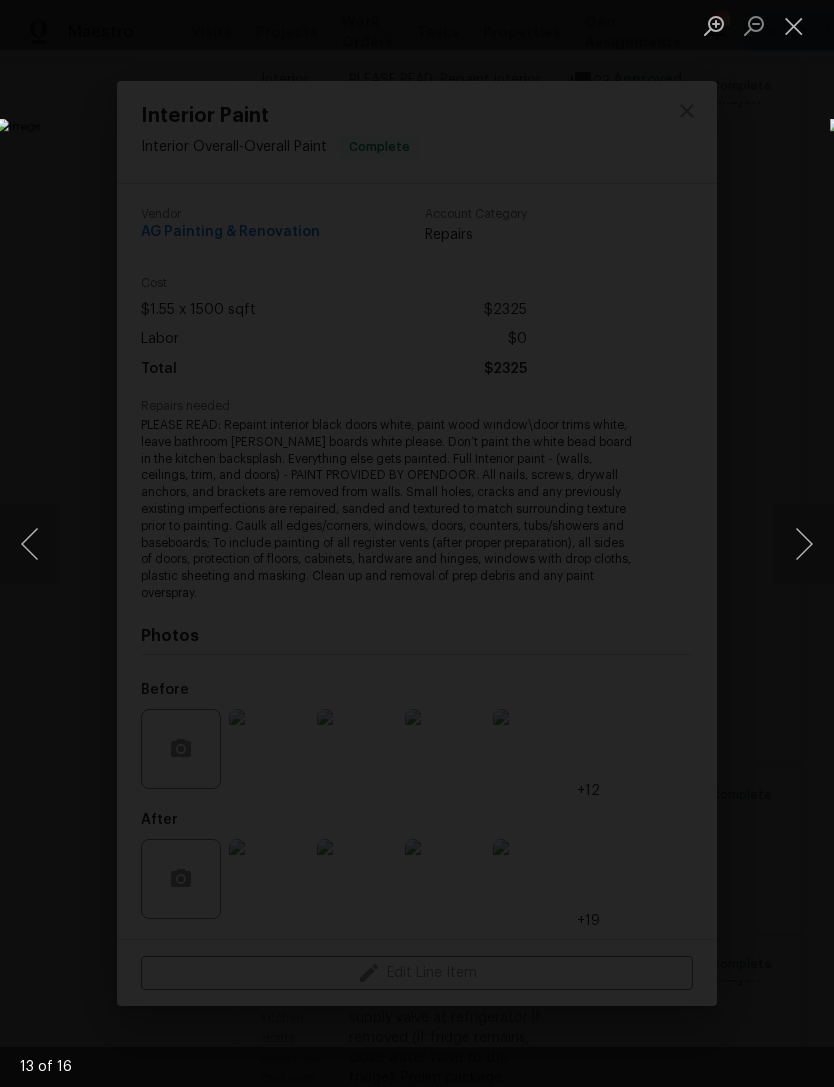 click at bounding box center (804, 544) 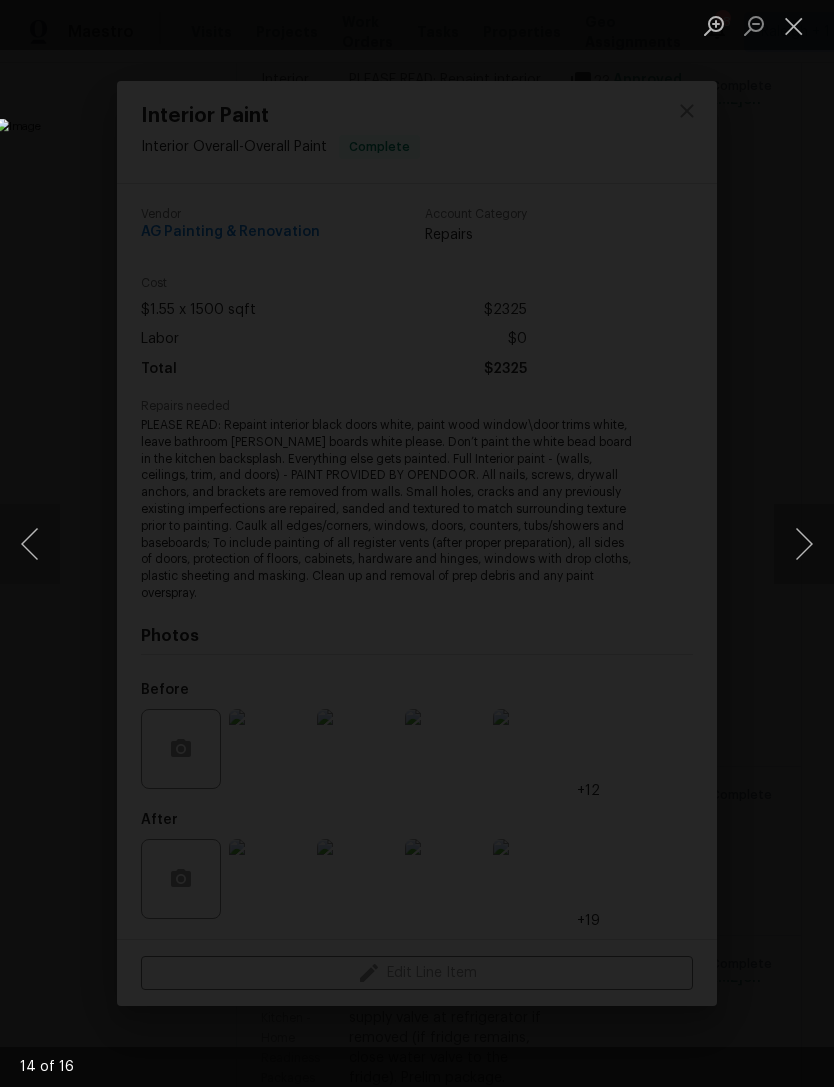 click at bounding box center (804, 544) 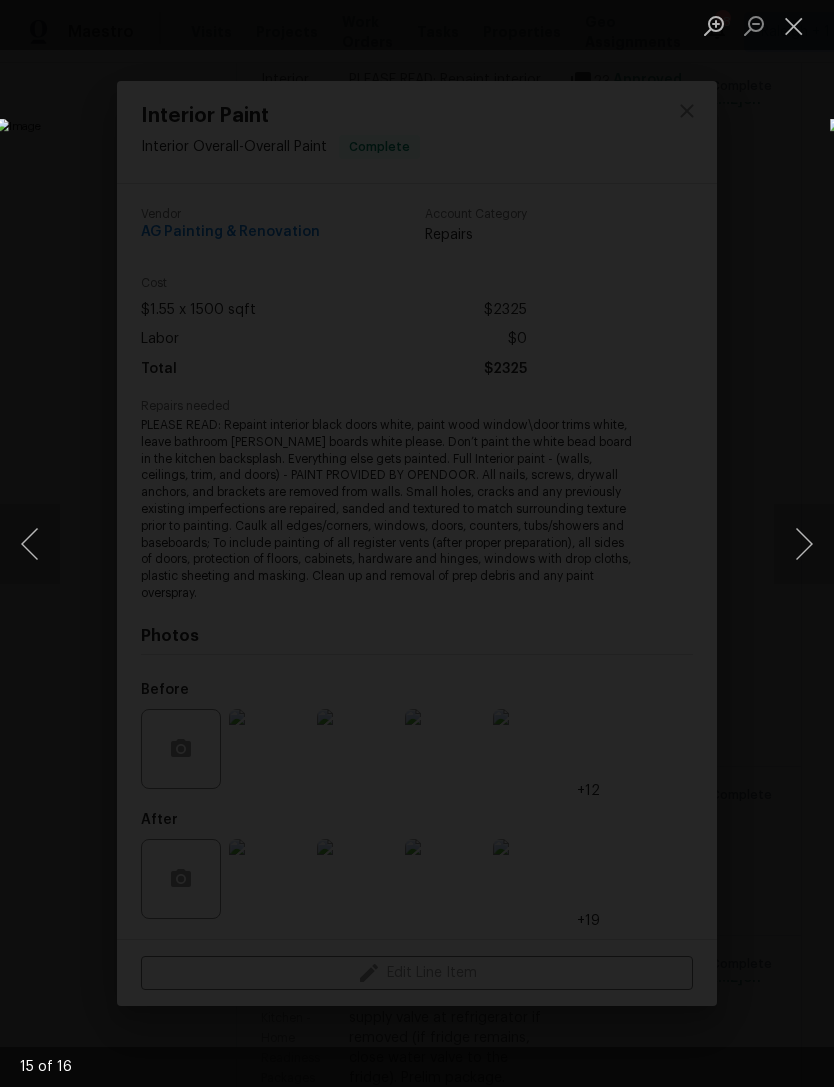 click at bounding box center (794, 25) 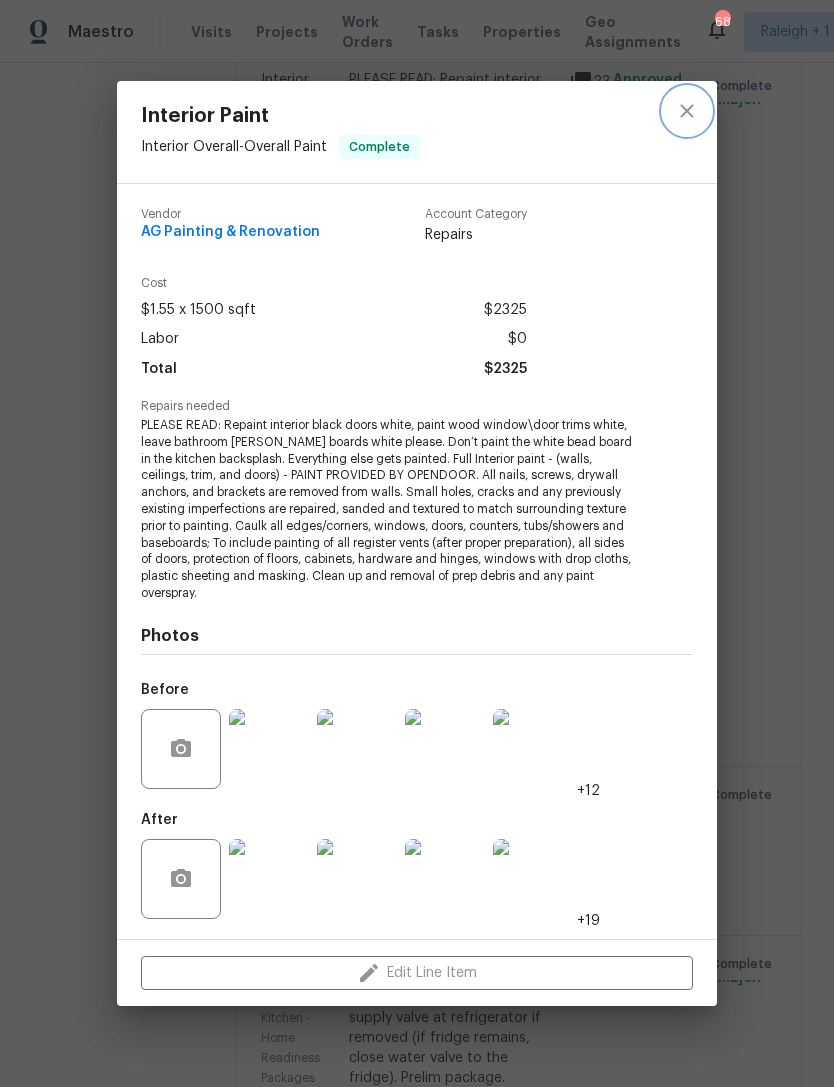 click 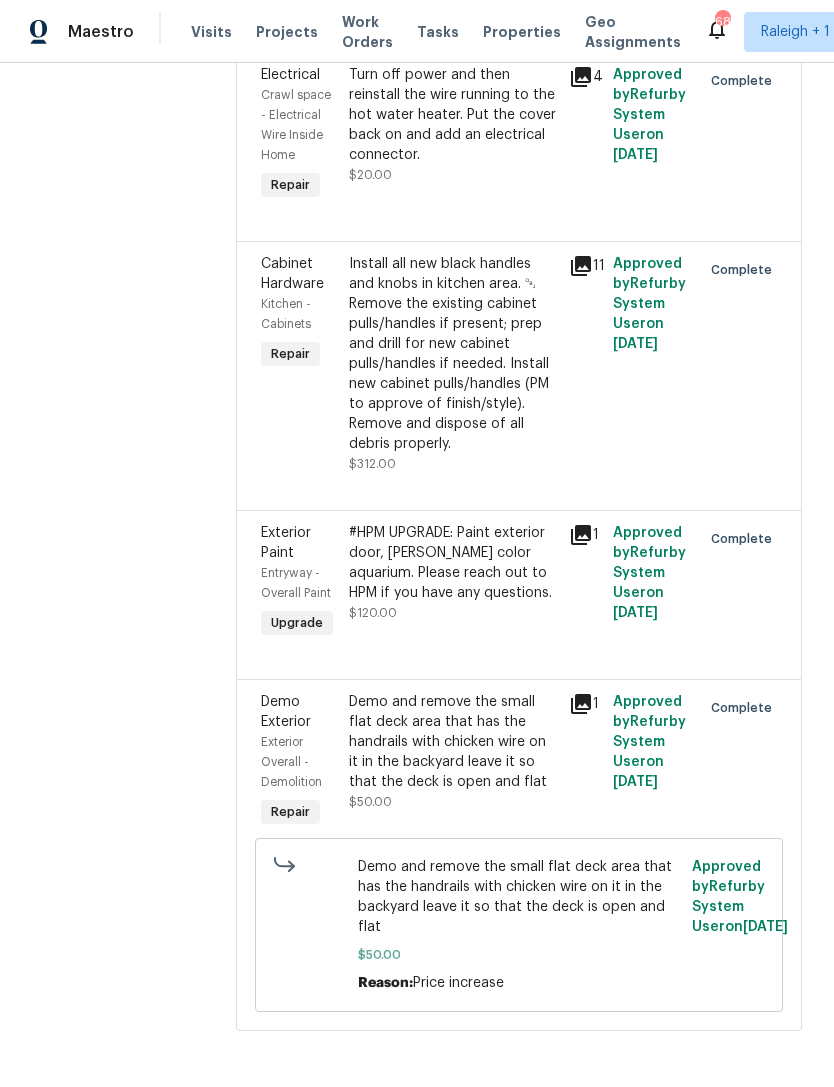 scroll, scrollTop: 4993, scrollLeft: 0, axis: vertical 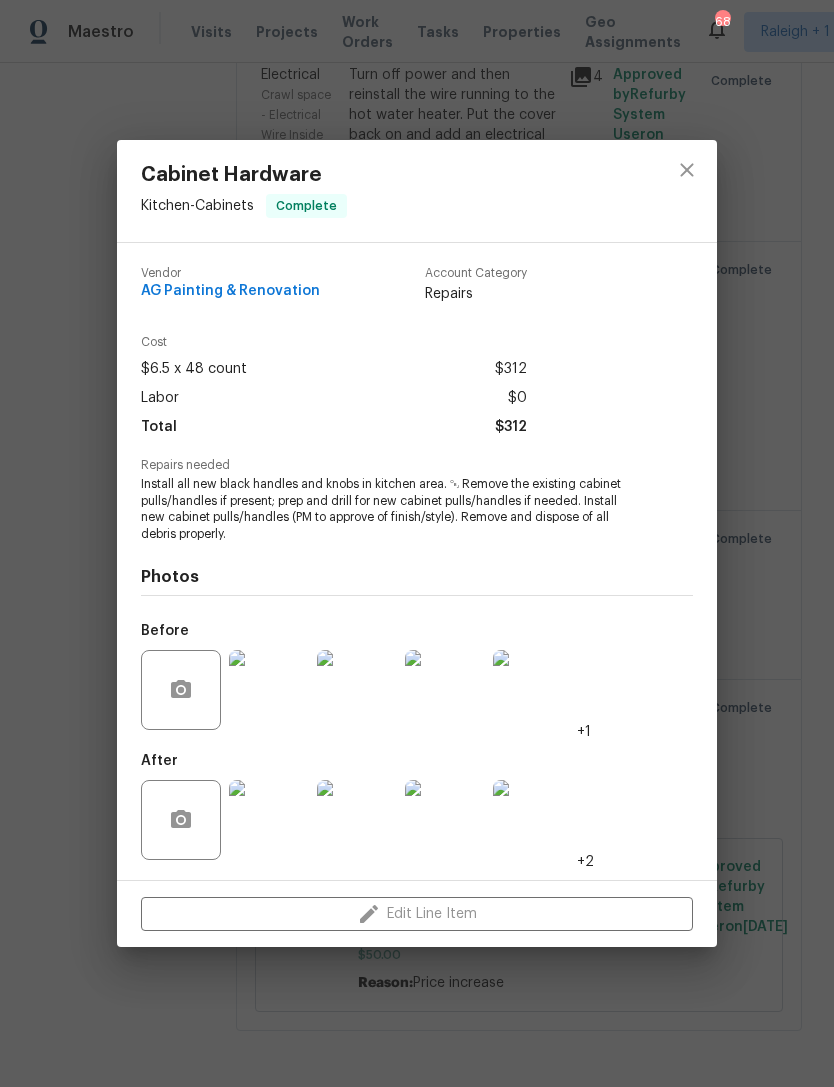click at bounding box center (269, 690) 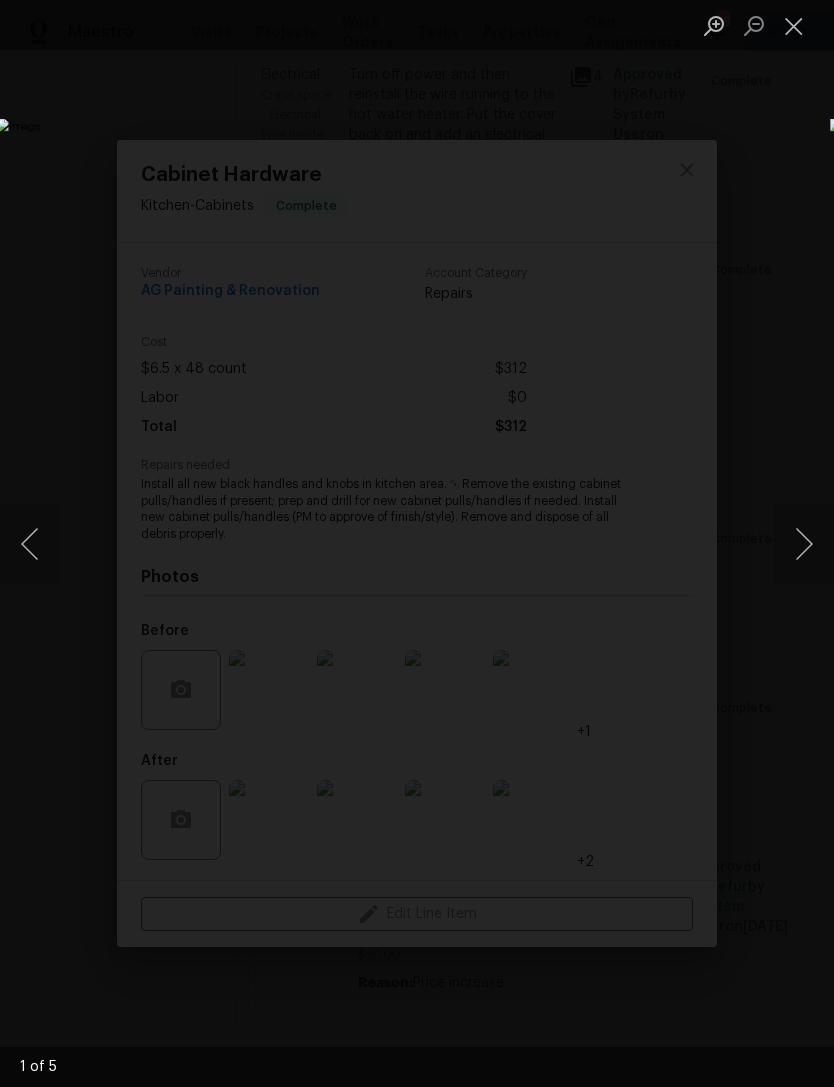 click at bounding box center (804, 544) 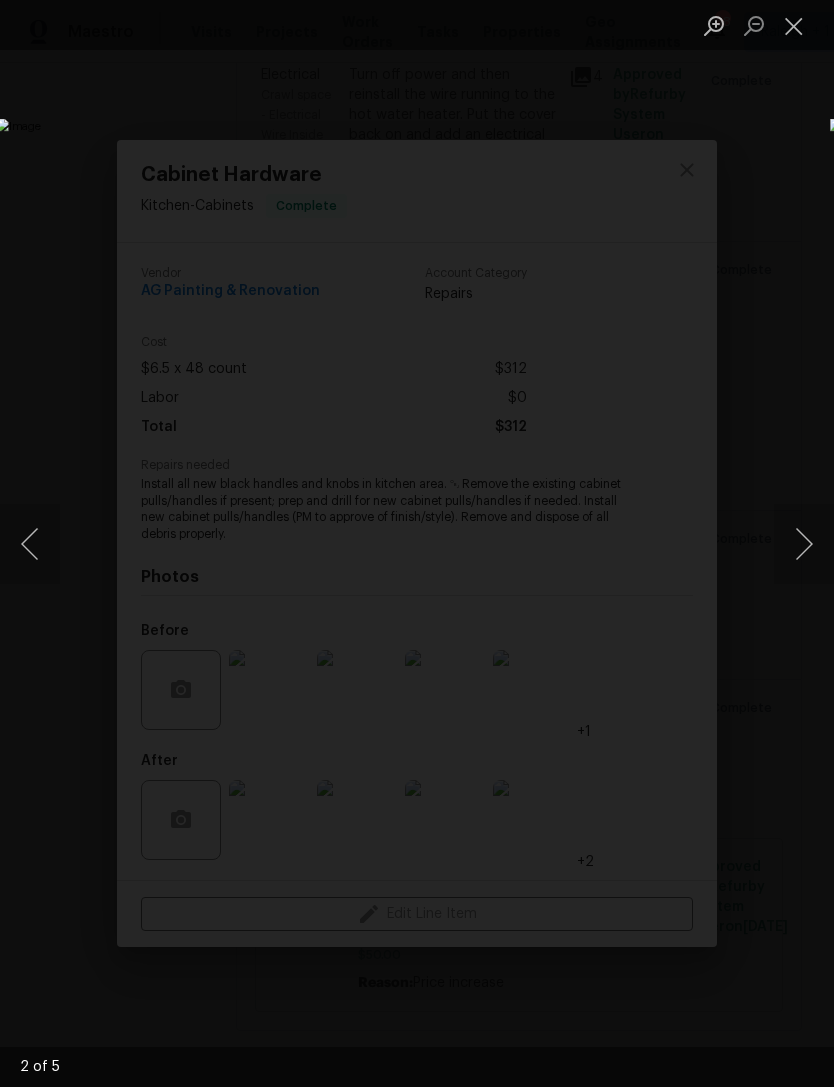 click at bounding box center (804, 544) 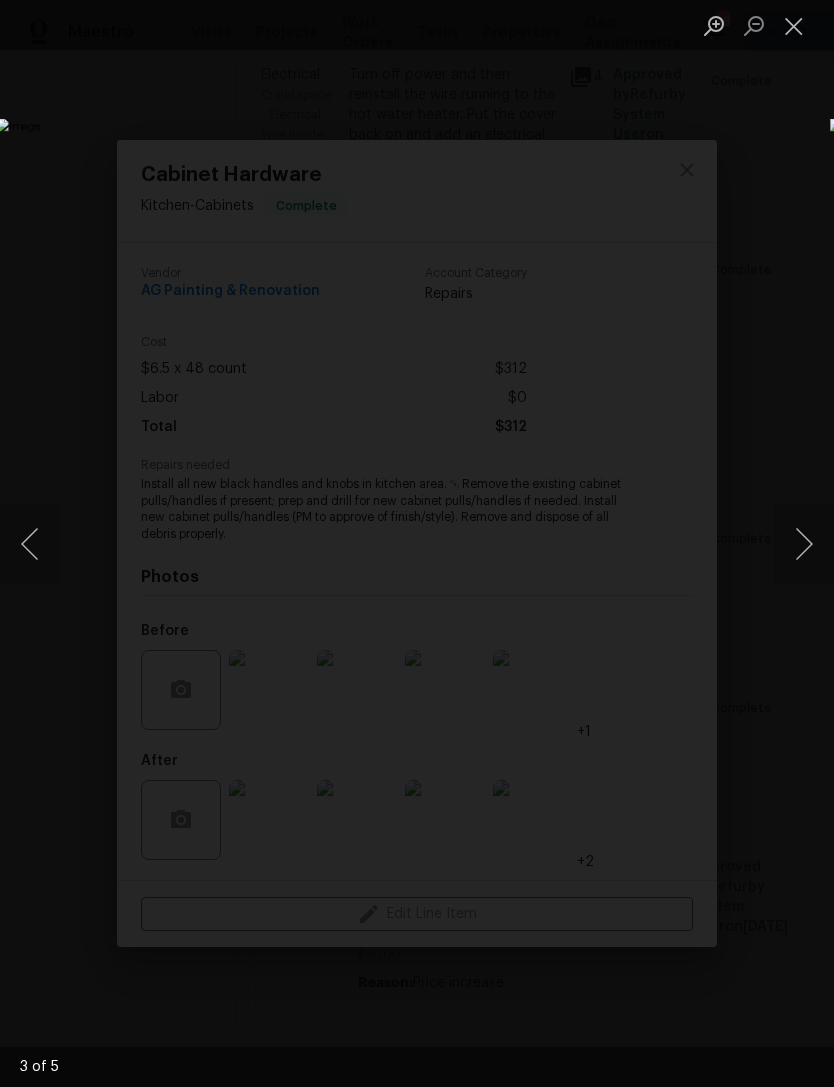 click at bounding box center [794, 25] 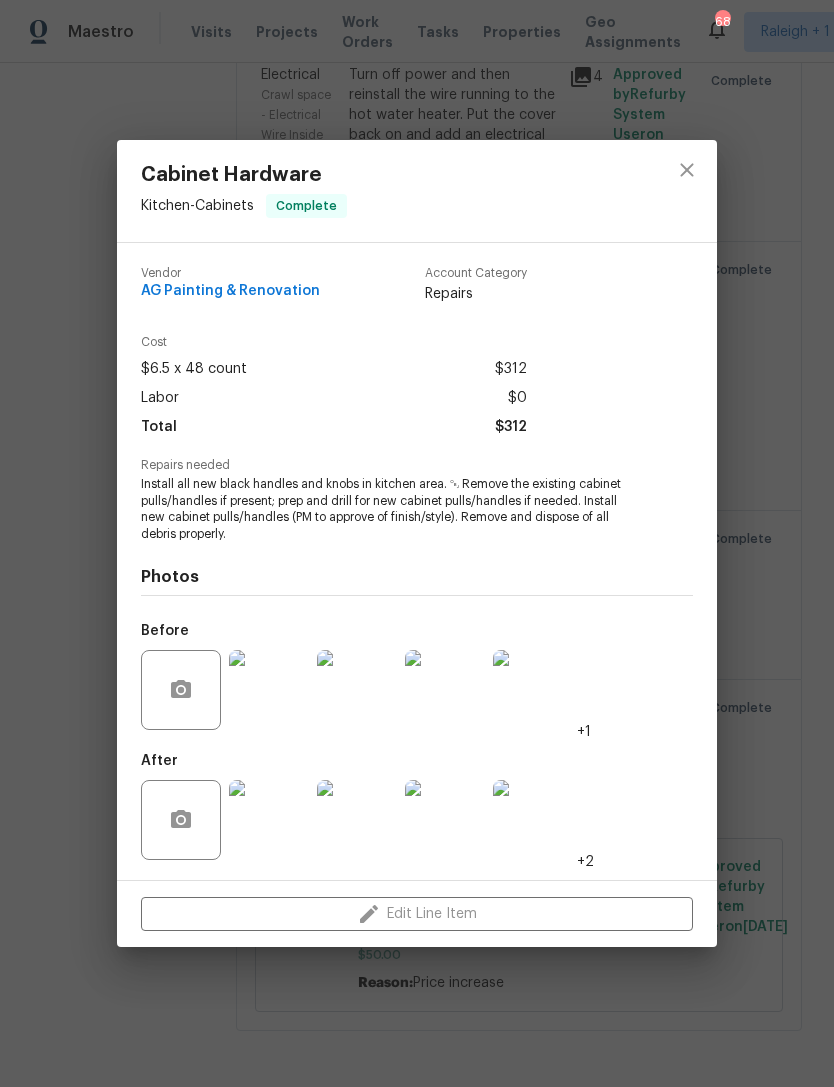 click at bounding box center [269, 820] 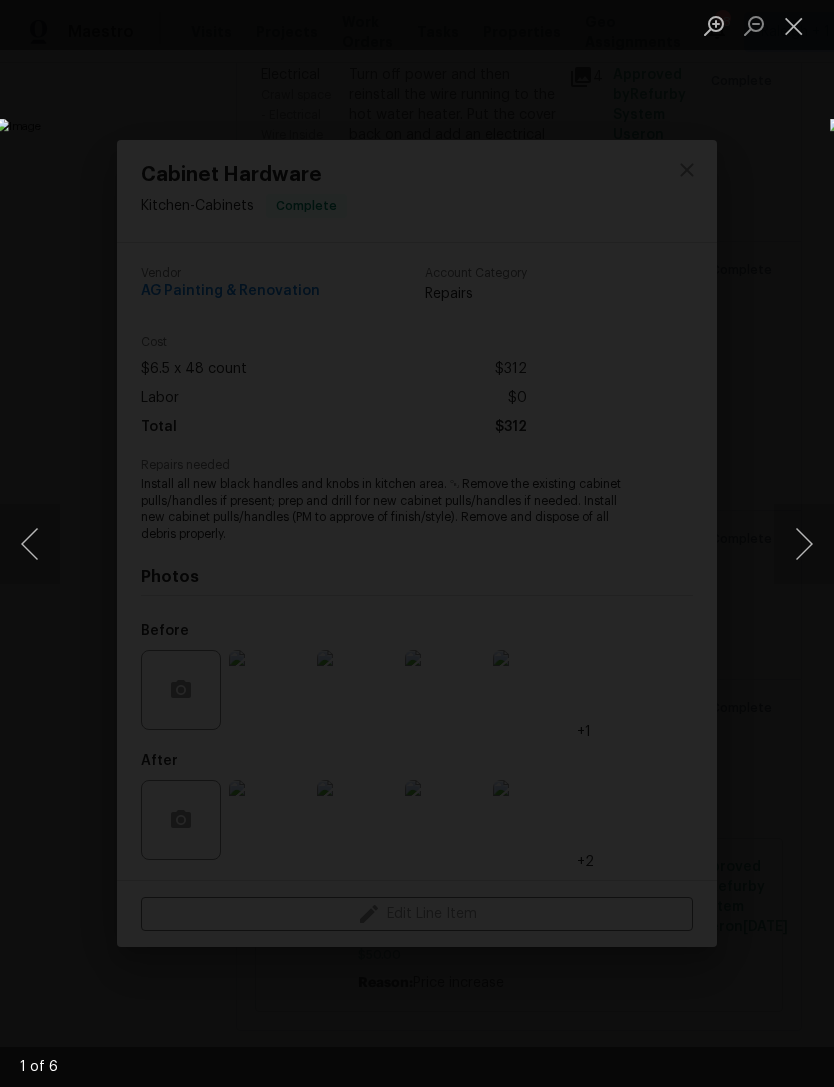 click at bounding box center (804, 544) 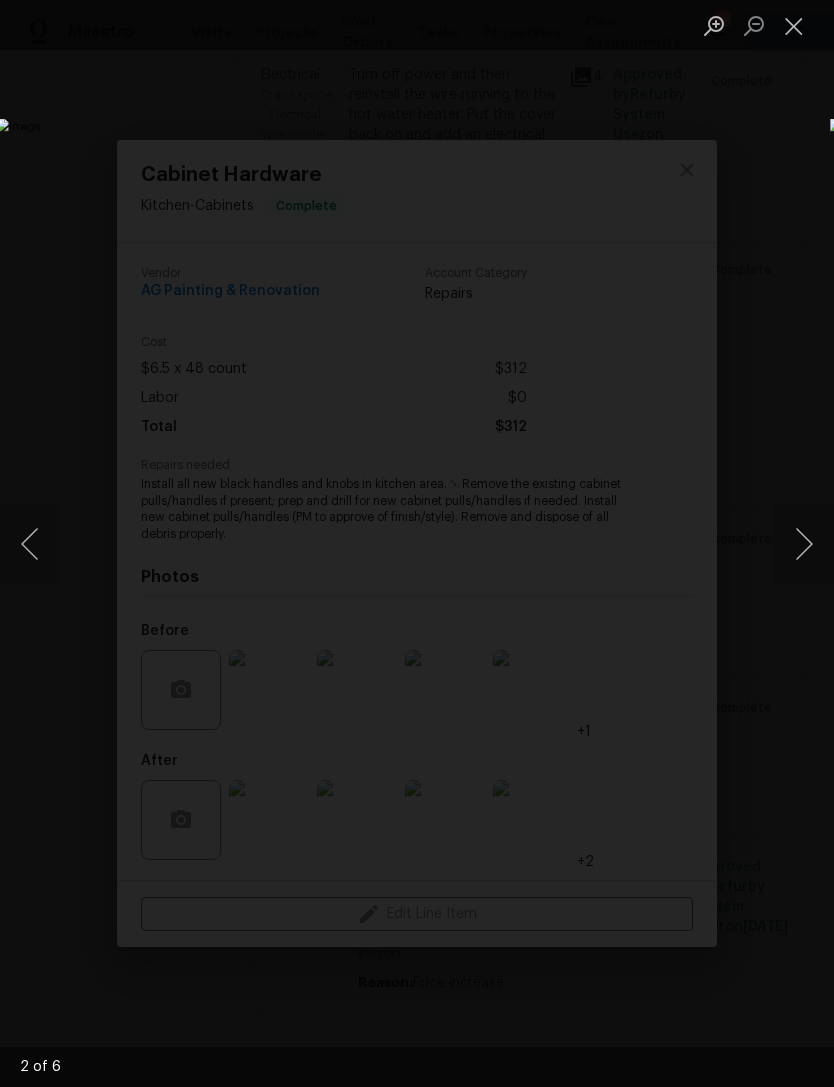 click at bounding box center [794, 25] 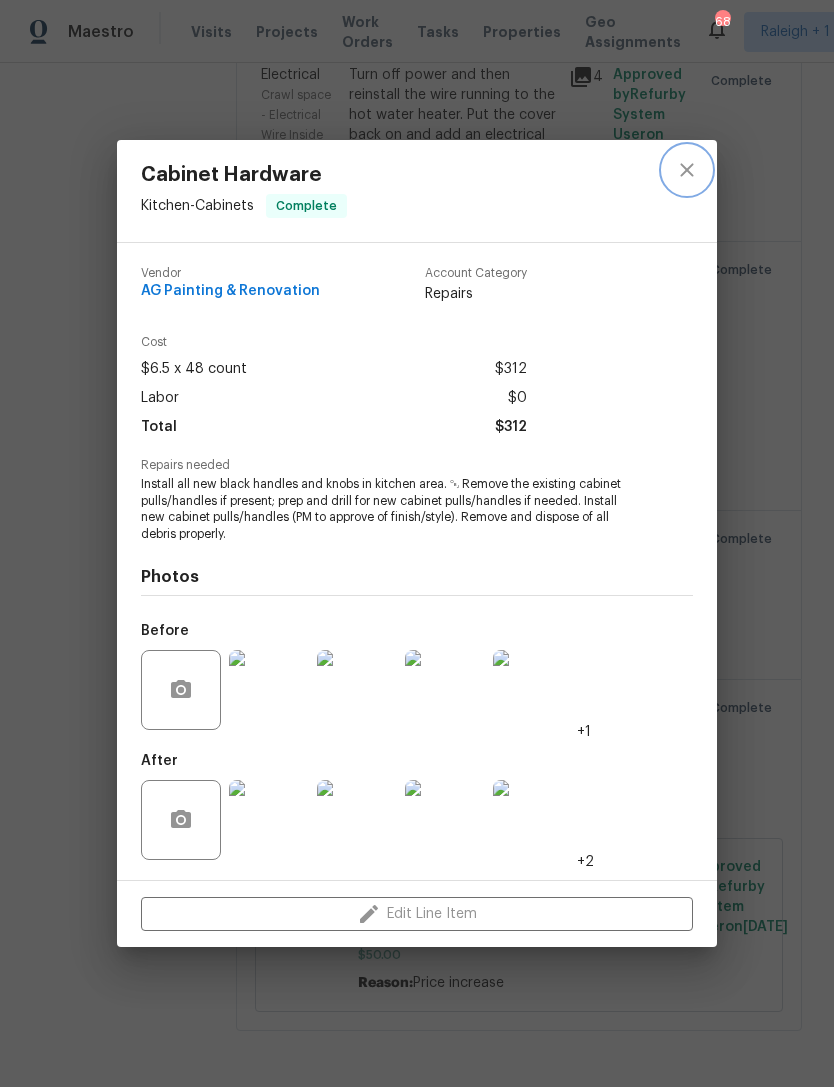 click 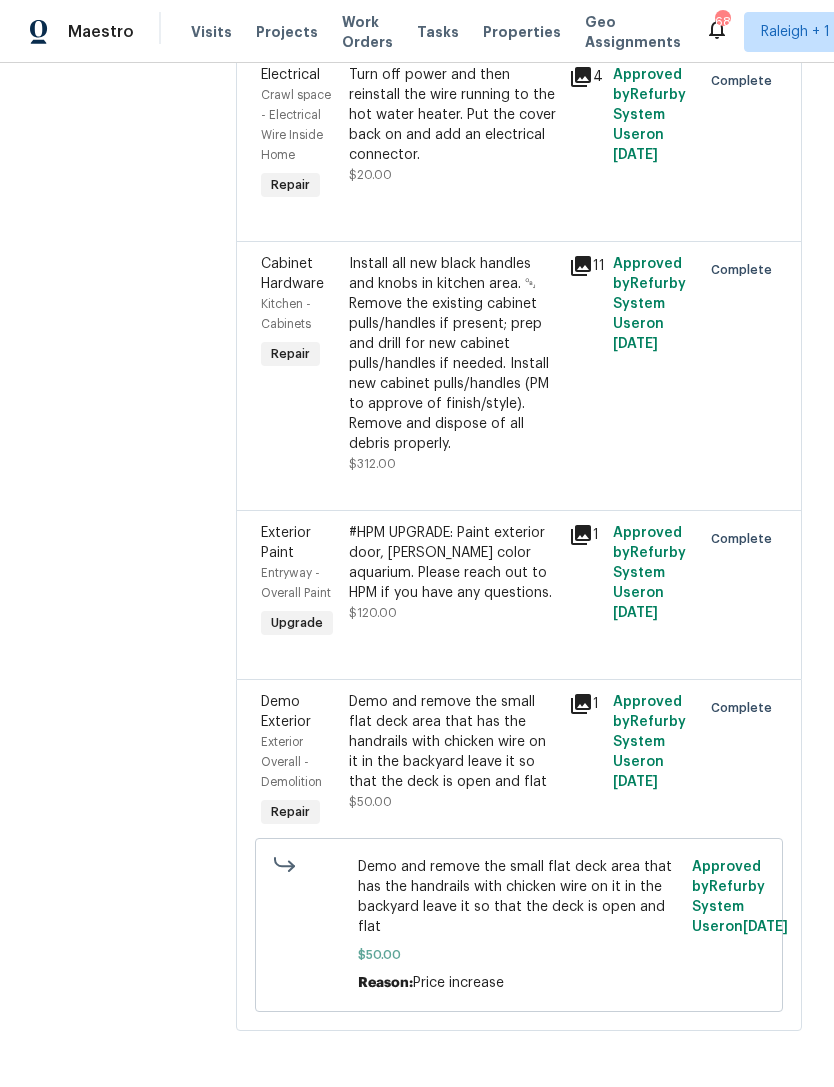 click on "#HPM UPGRADE:
Paint exterior door, [PERSON_NAME] color aquarium. Please reach out to HPM if you have any questions." at bounding box center (453, 563) 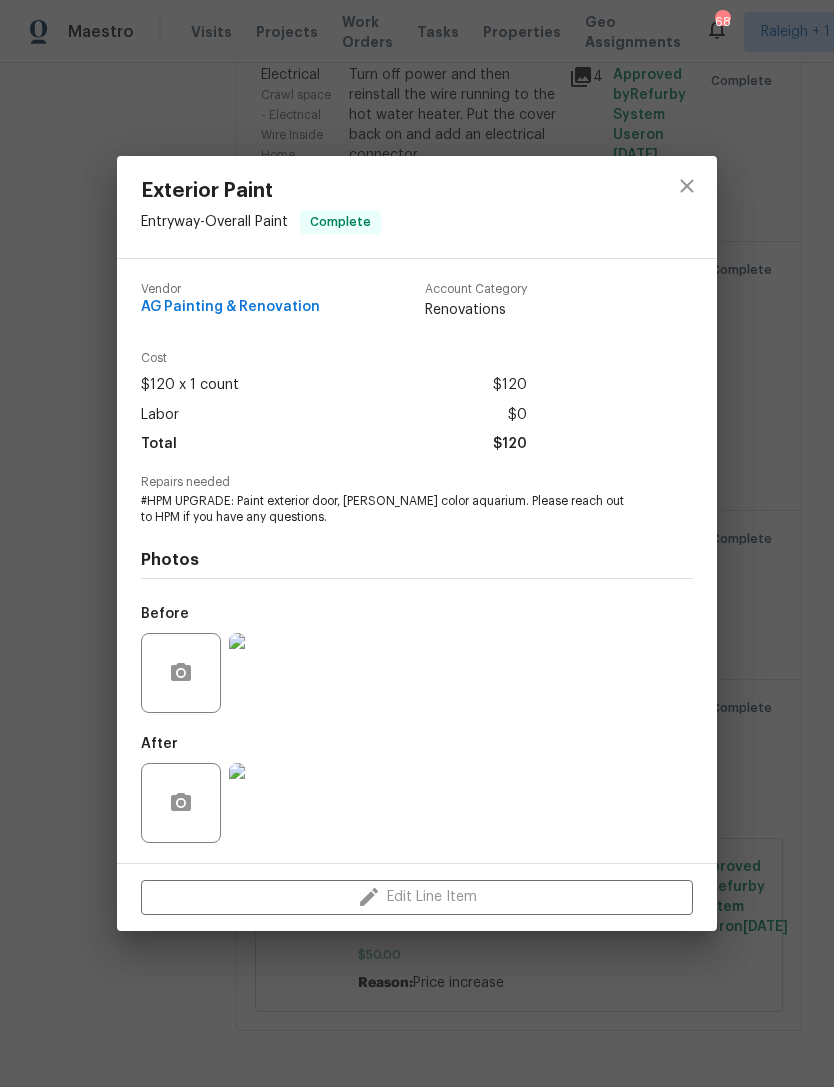 click at bounding box center [269, 803] 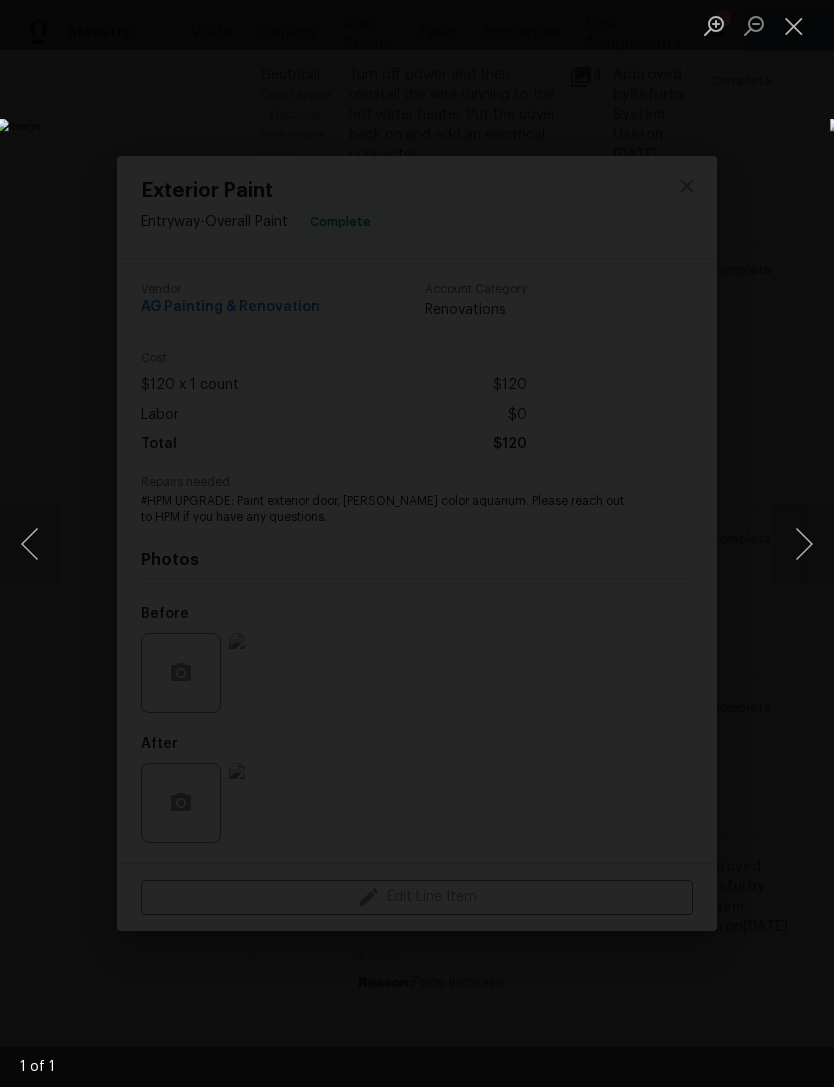 click at bounding box center [794, 25] 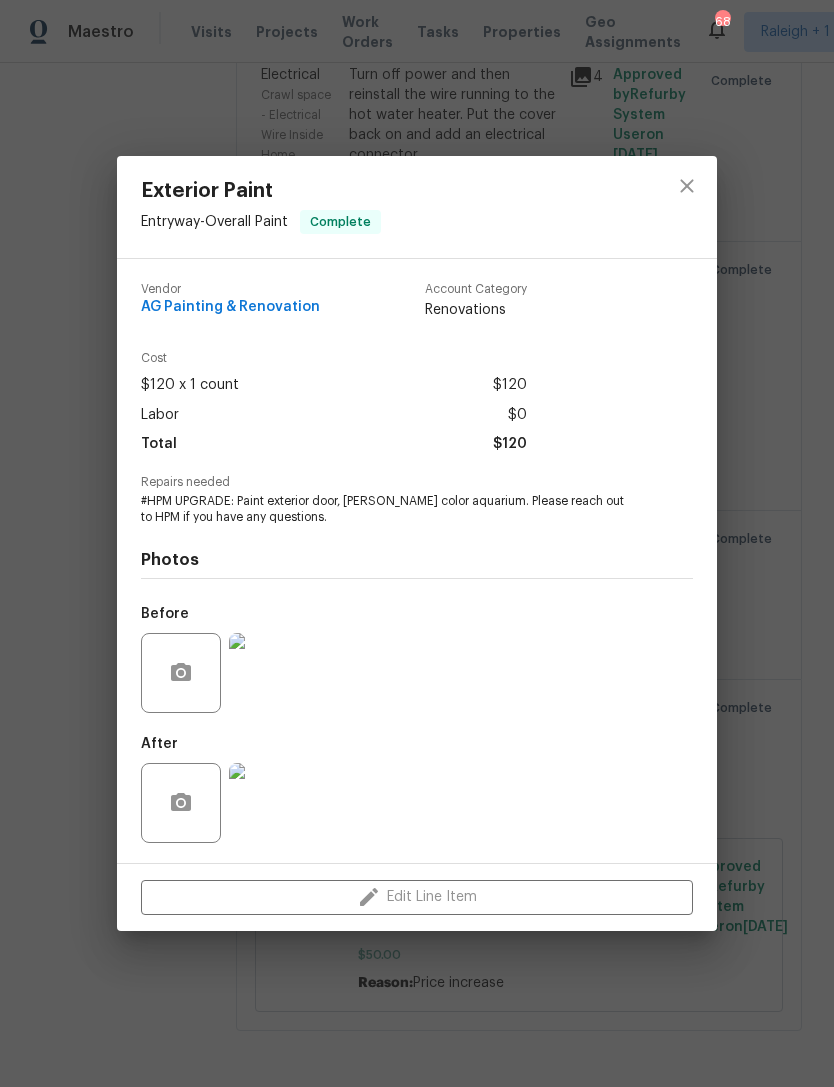 click at bounding box center [269, 673] 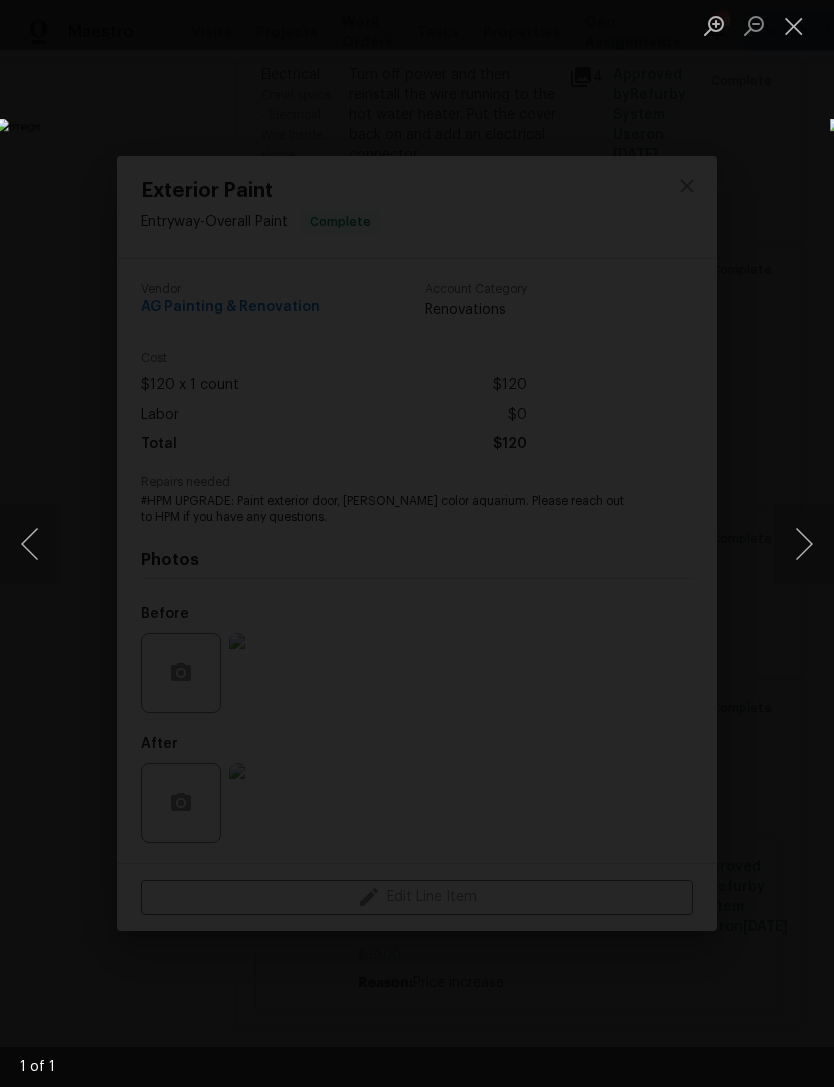 click at bounding box center [794, 25] 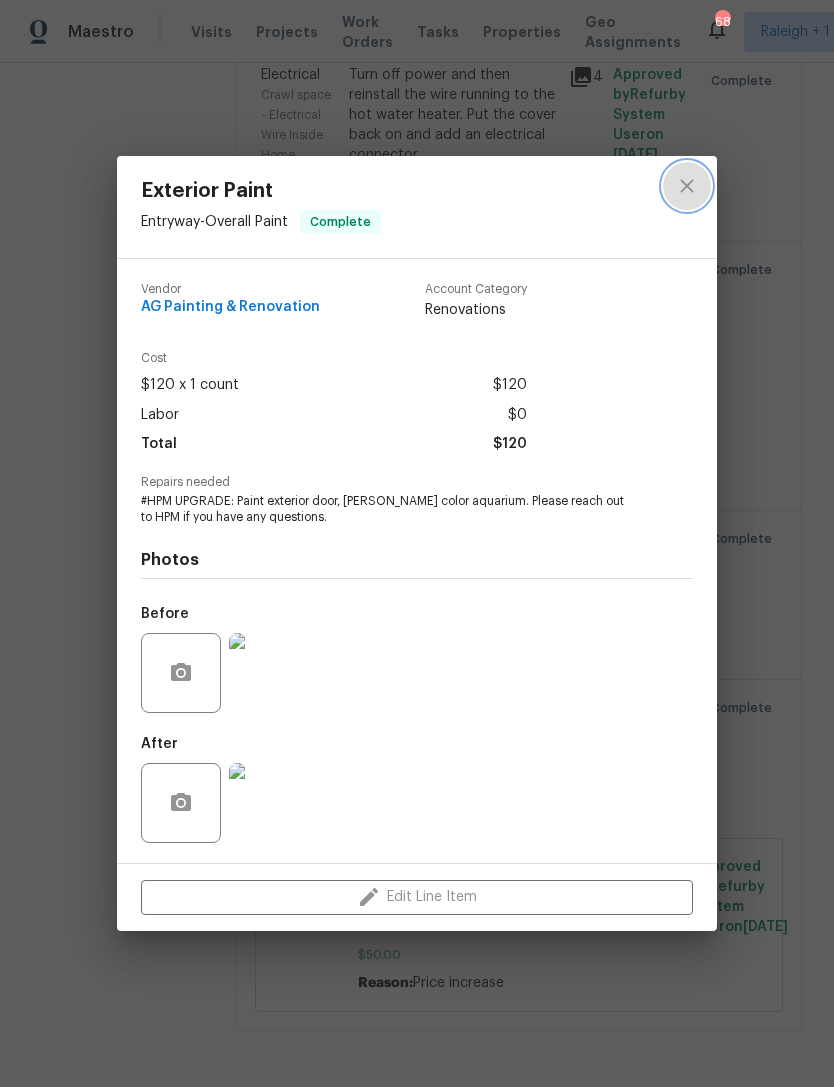 click 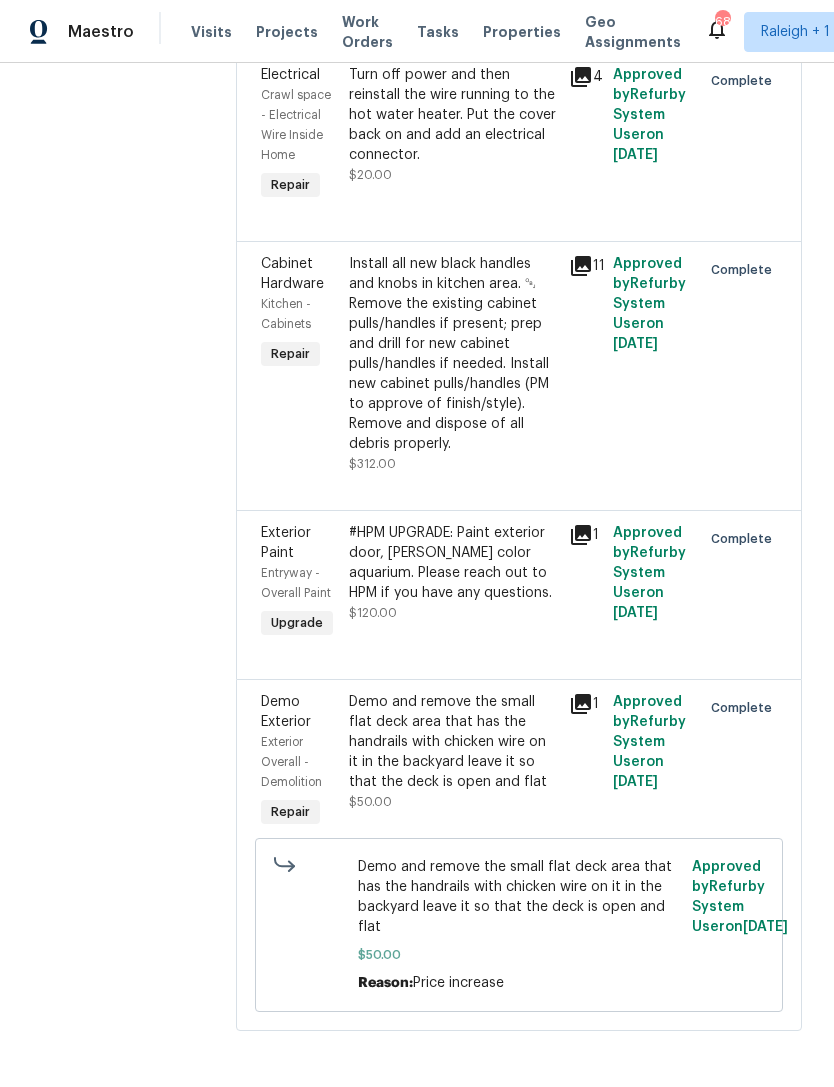 click on "#HPM UPGRADE:
Paint exterior door, [PERSON_NAME] color aquarium. Please reach out to HPM if you have any questions." at bounding box center (453, 563) 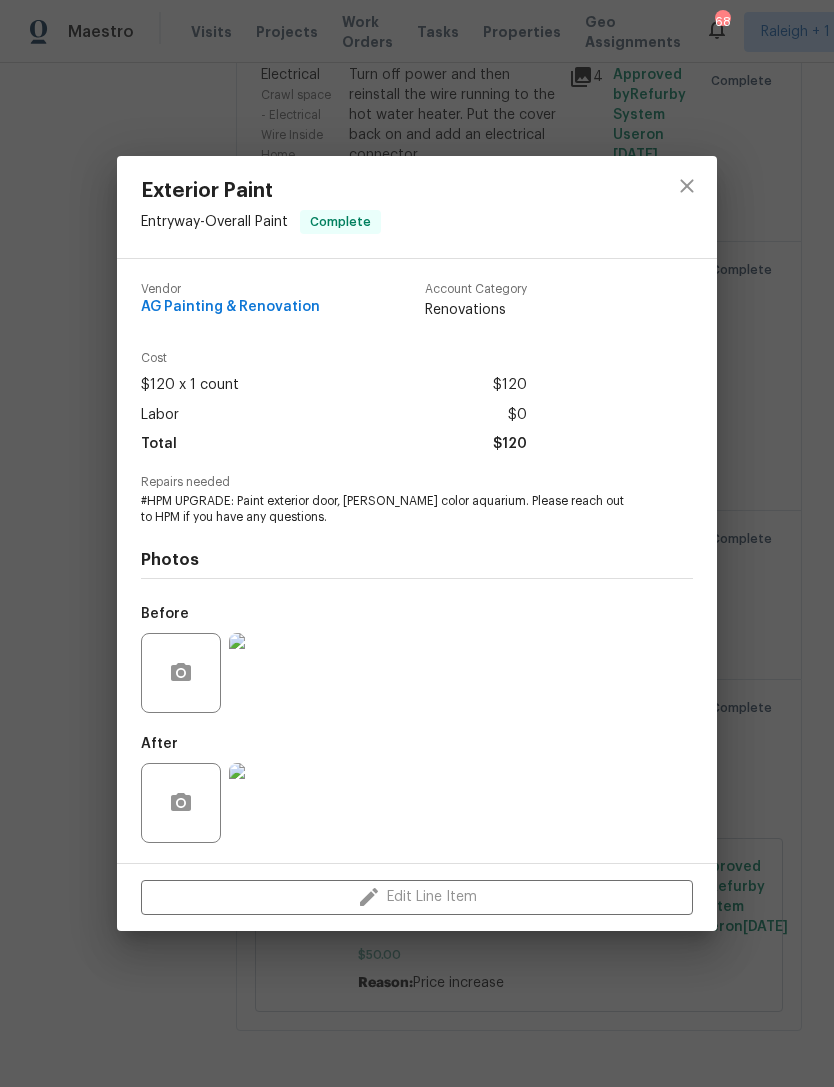 click at bounding box center [269, 673] 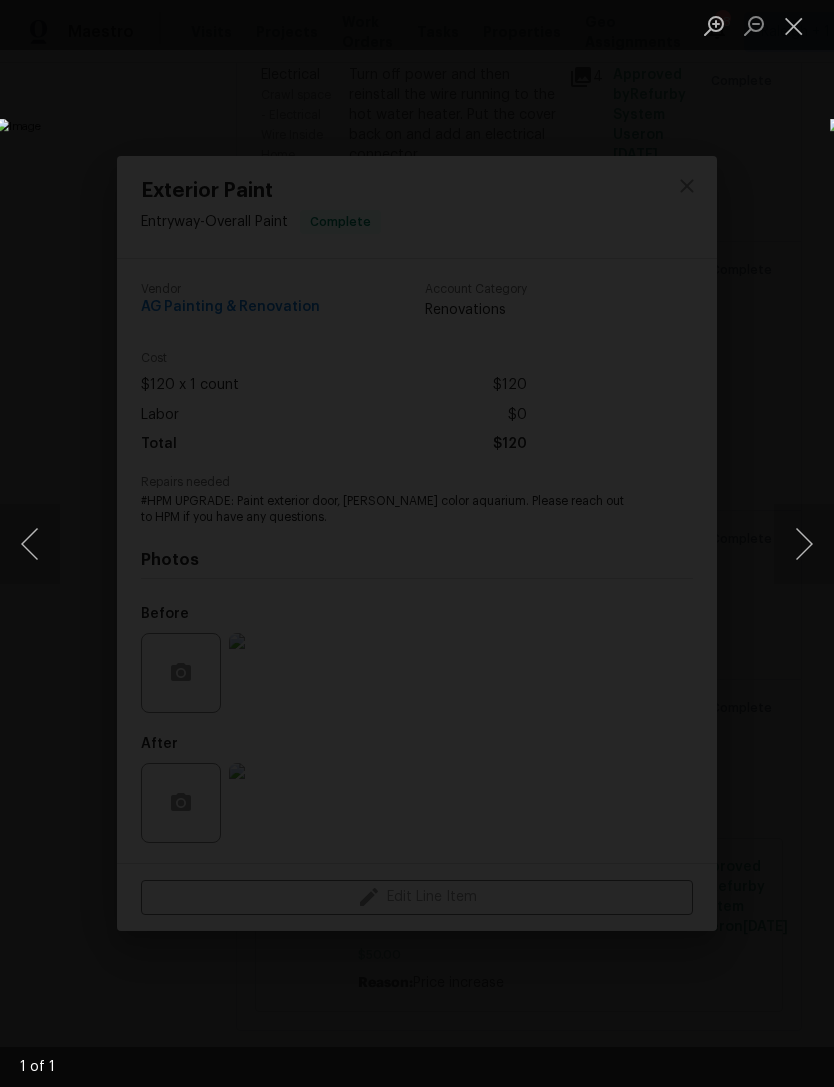 click at bounding box center (794, 25) 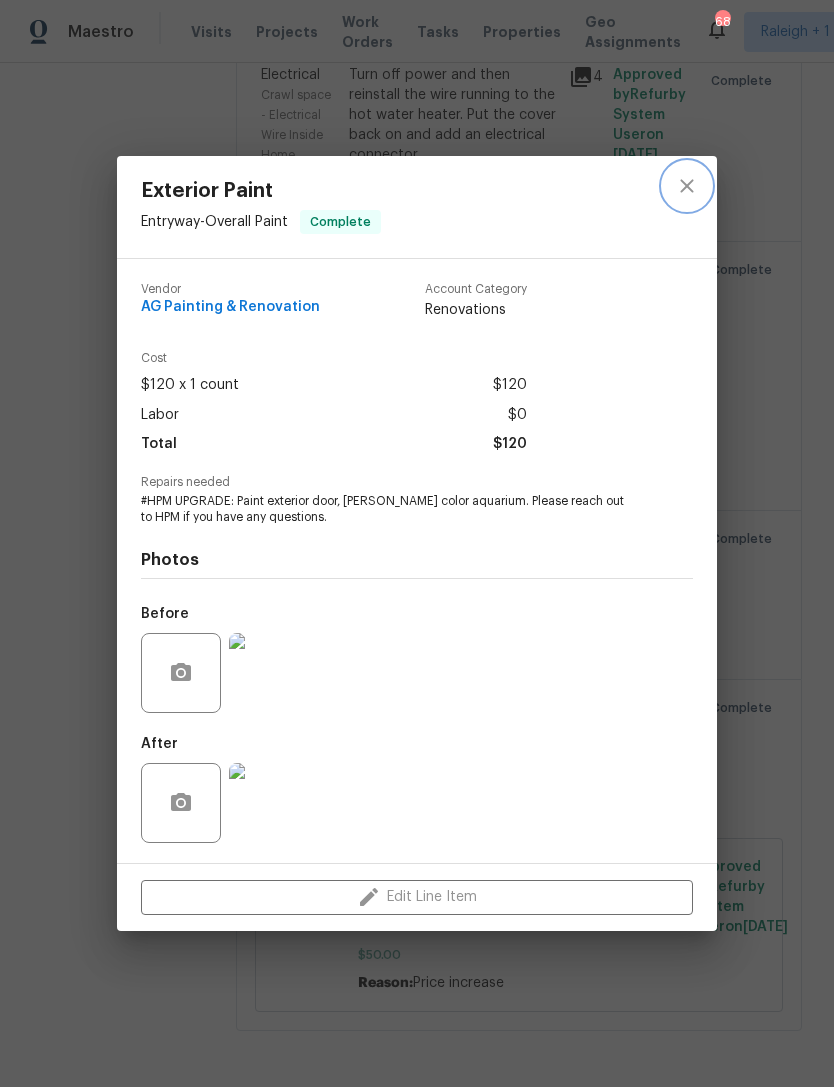 click 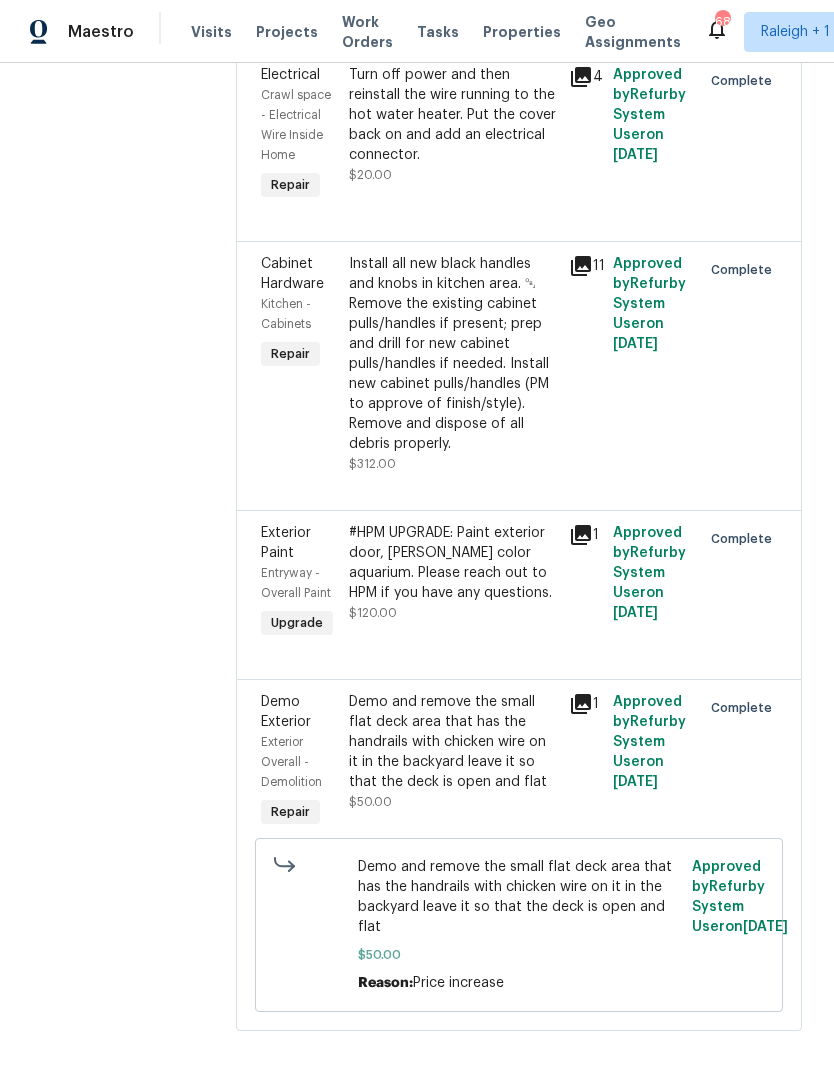 scroll, scrollTop: 5197, scrollLeft: 0, axis: vertical 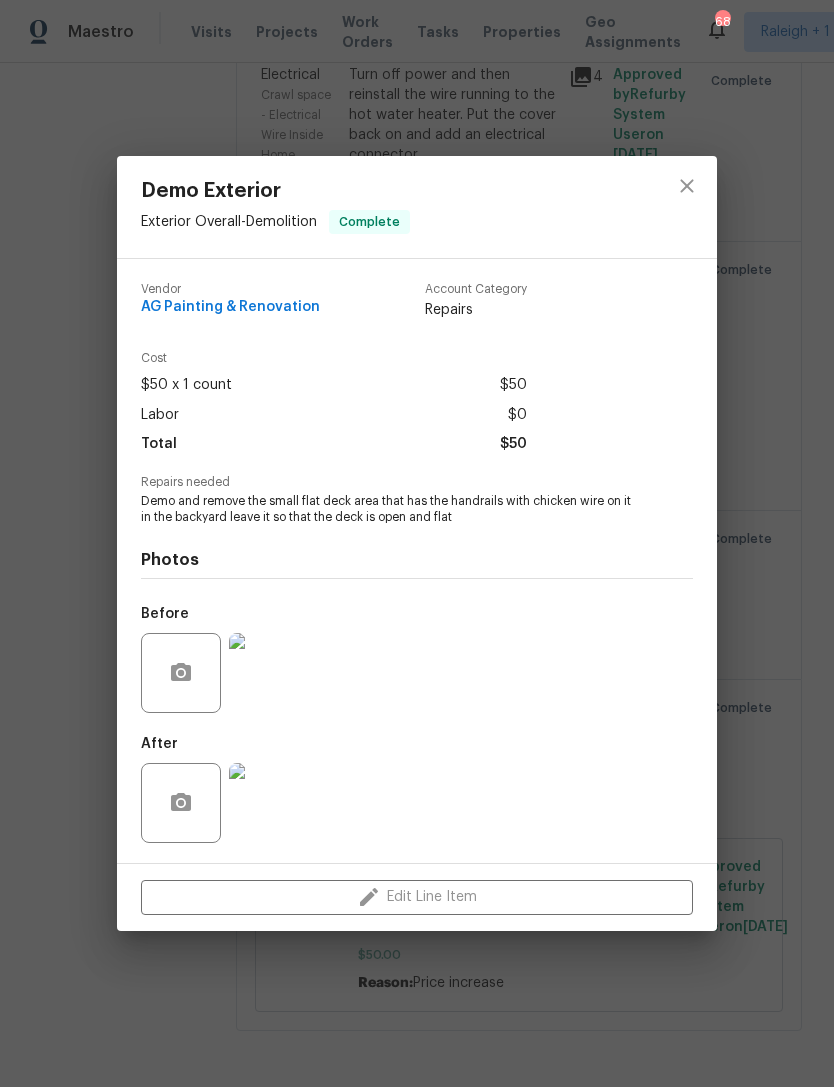 click at bounding box center [269, 673] 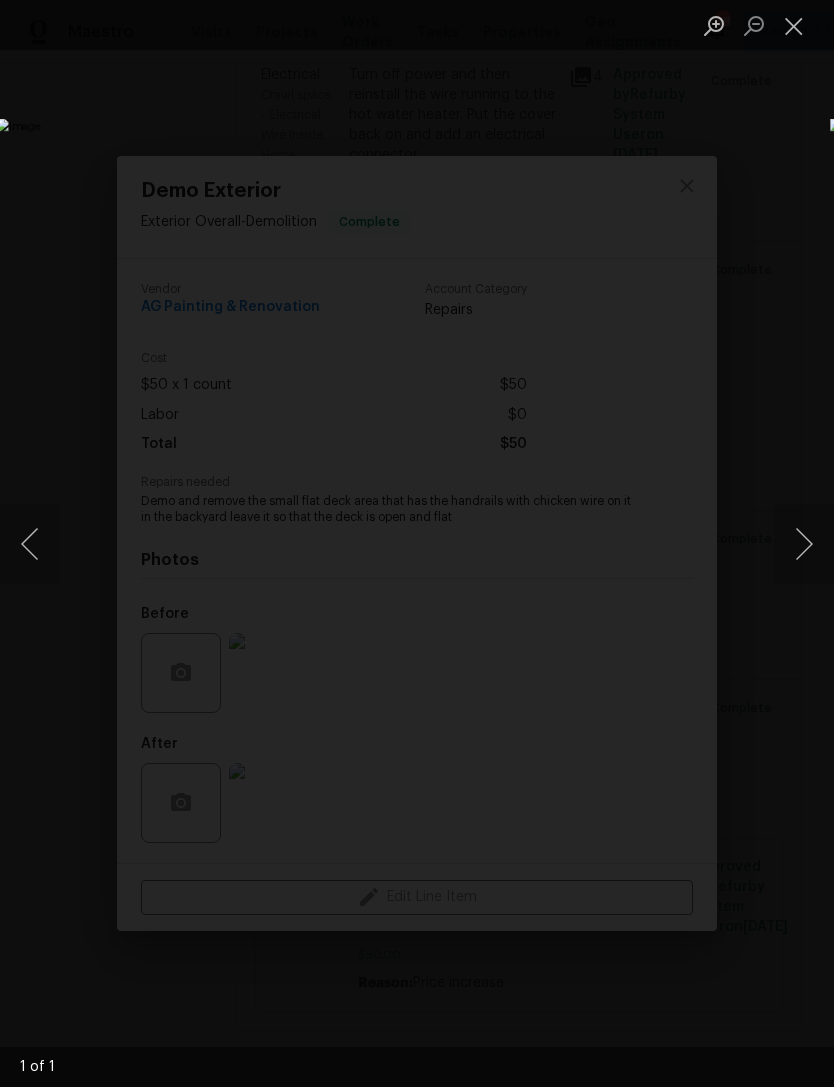 click at bounding box center (794, 25) 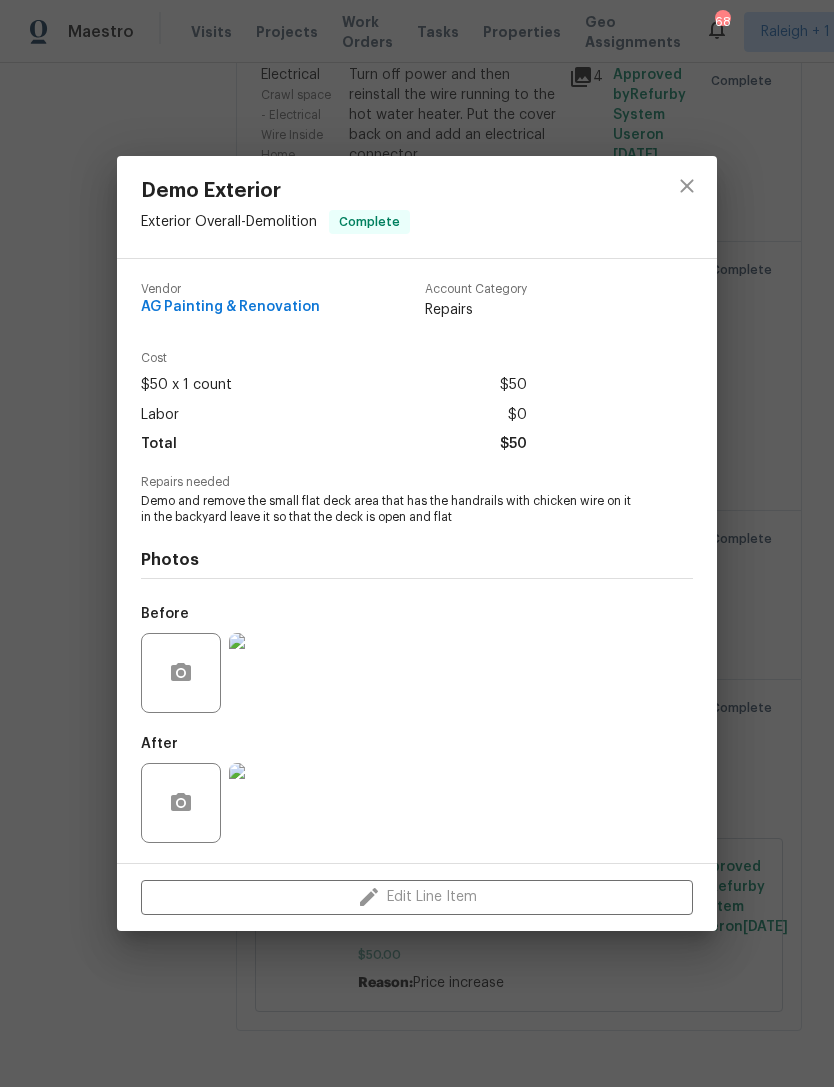 click at bounding box center (269, 803) 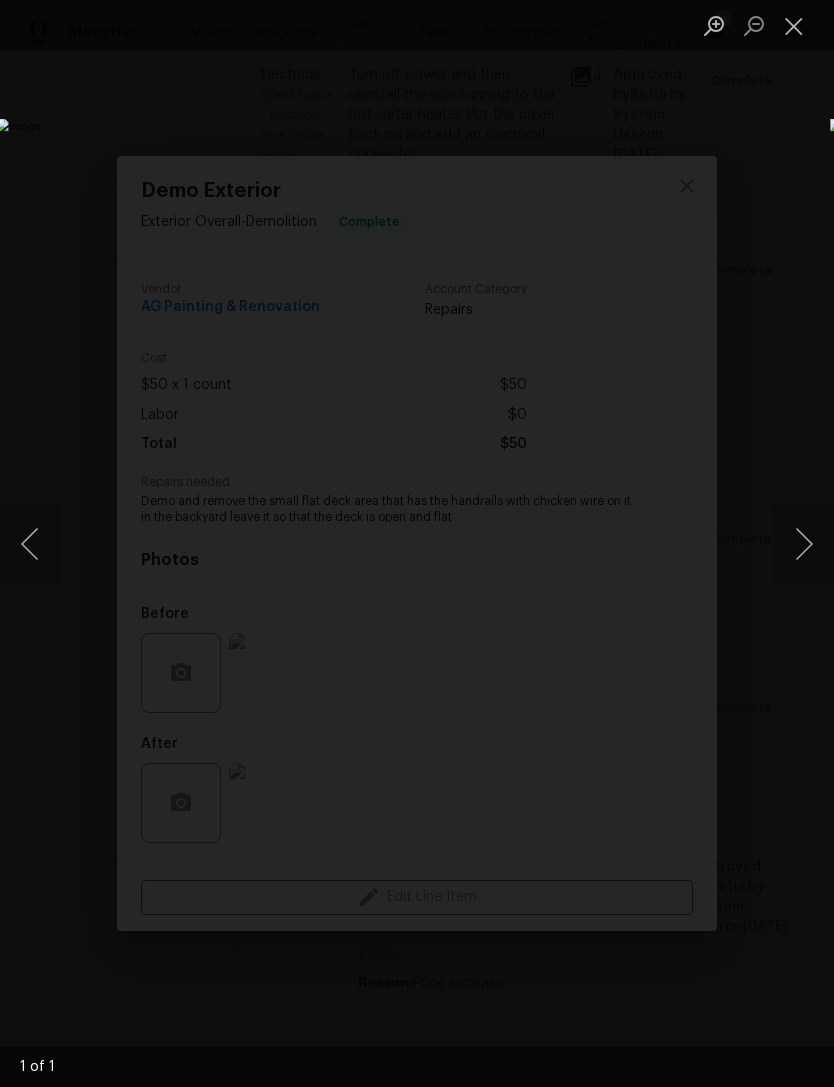 click at bounding box center [794, 25] 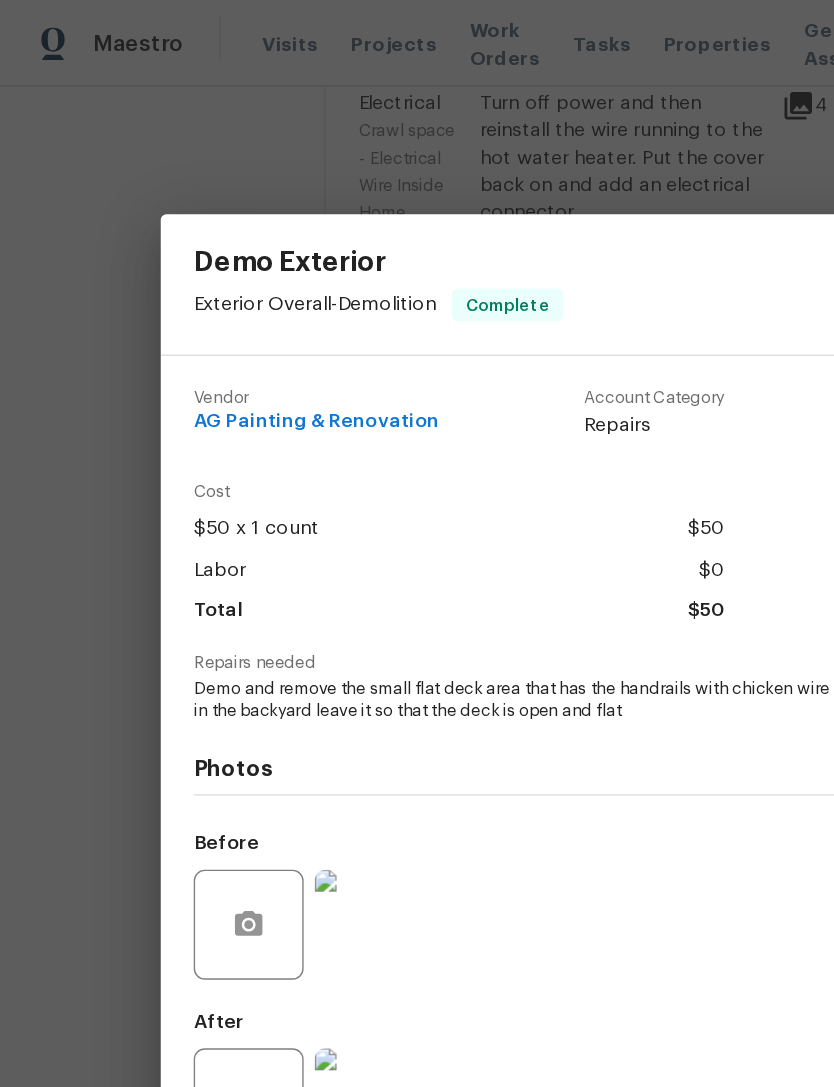 click on "Demo Exterior Exterior Overall  -  Demolition Complete Vendor AG Painting & Renovation Account Category Repairs Cost $50 x 1 count $50 Labor $0 Total $50 Repairs needed Demo and remove the small flat deck area that has the handrails with chicken wire on it in the backyard leave it so that the deck is open and flat Photos Before After  Edit Line Item" at bounding box center (417, 543) 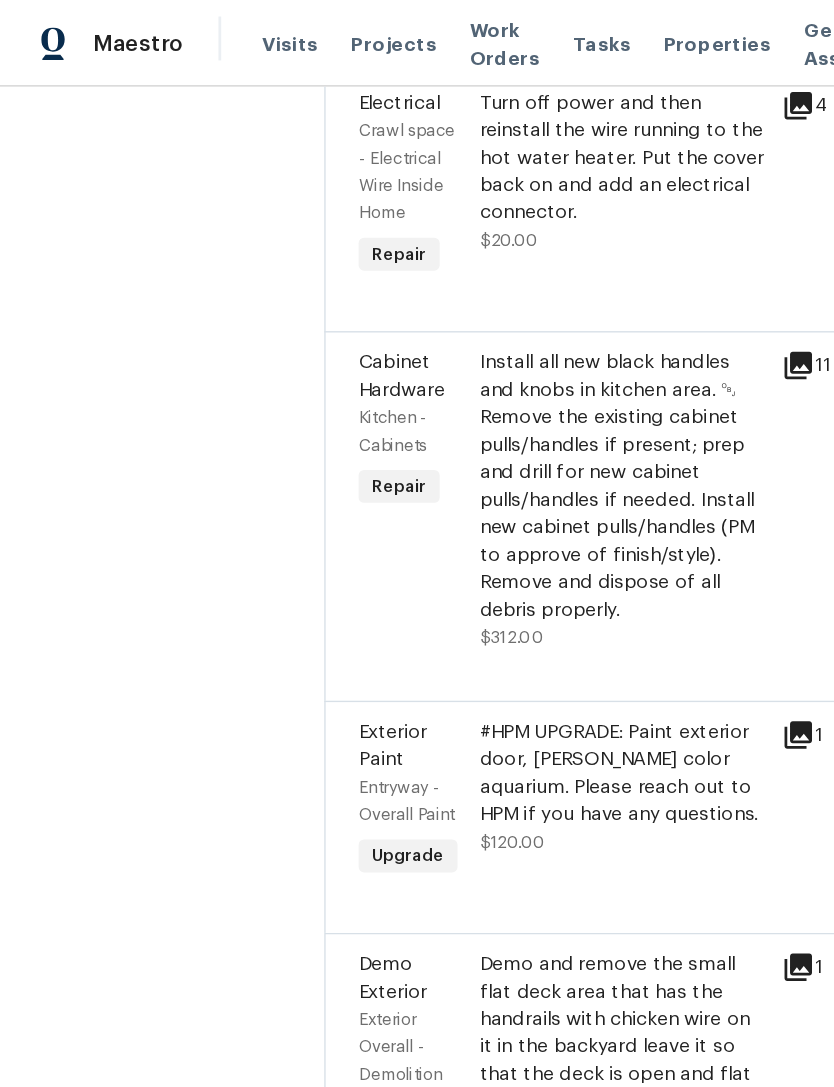 click on "Visits" at bounding box center (211, 32) 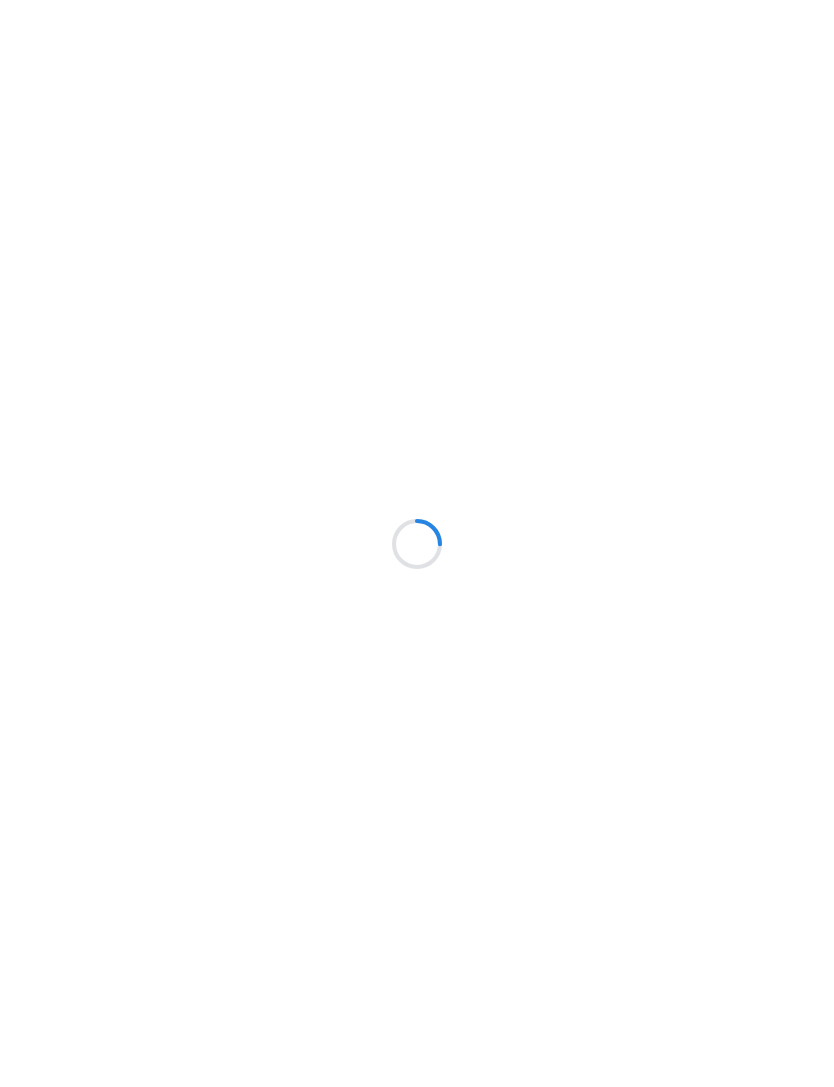 scroll, scrollTop: 0, scrollLeft: 0, axis: both 